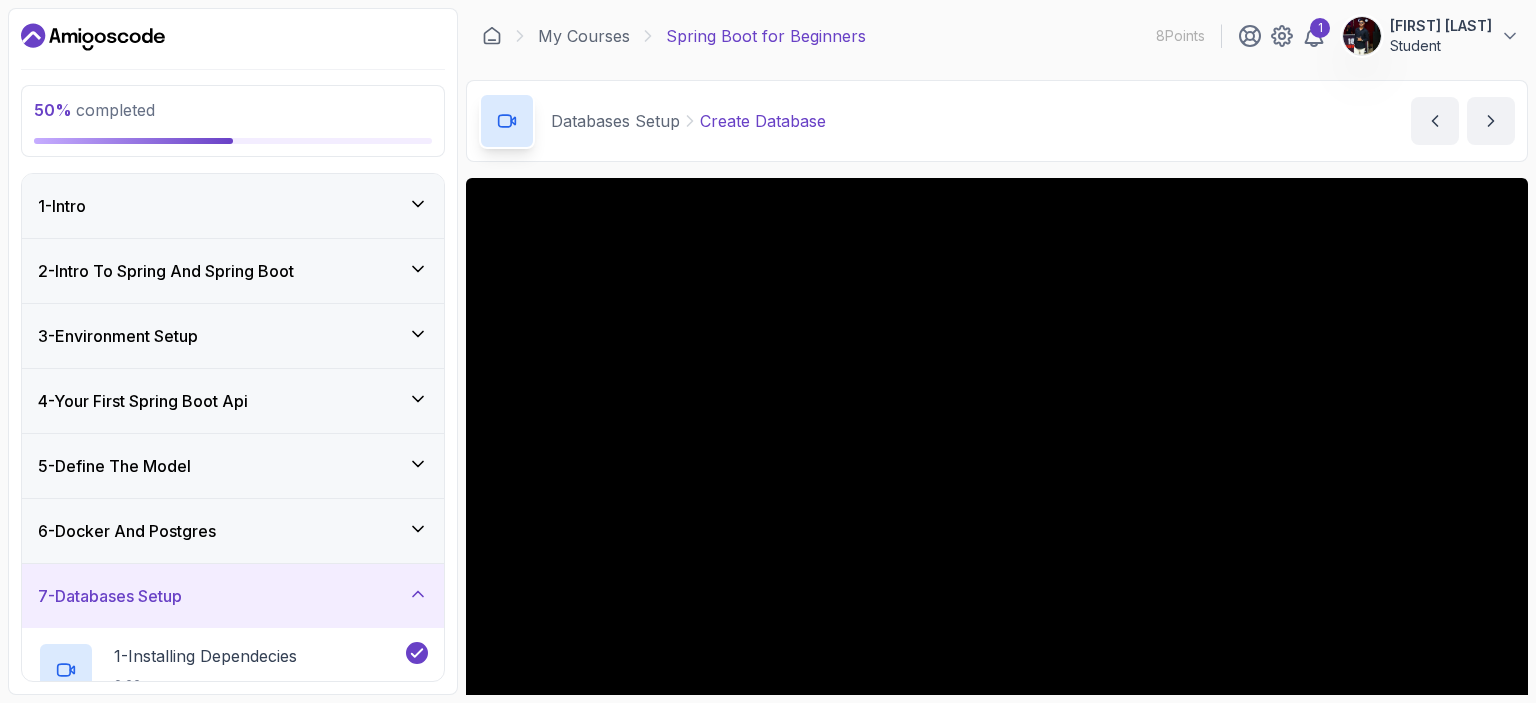 scroll, scrollTop: 0, scrollLeft: 0, axis: both 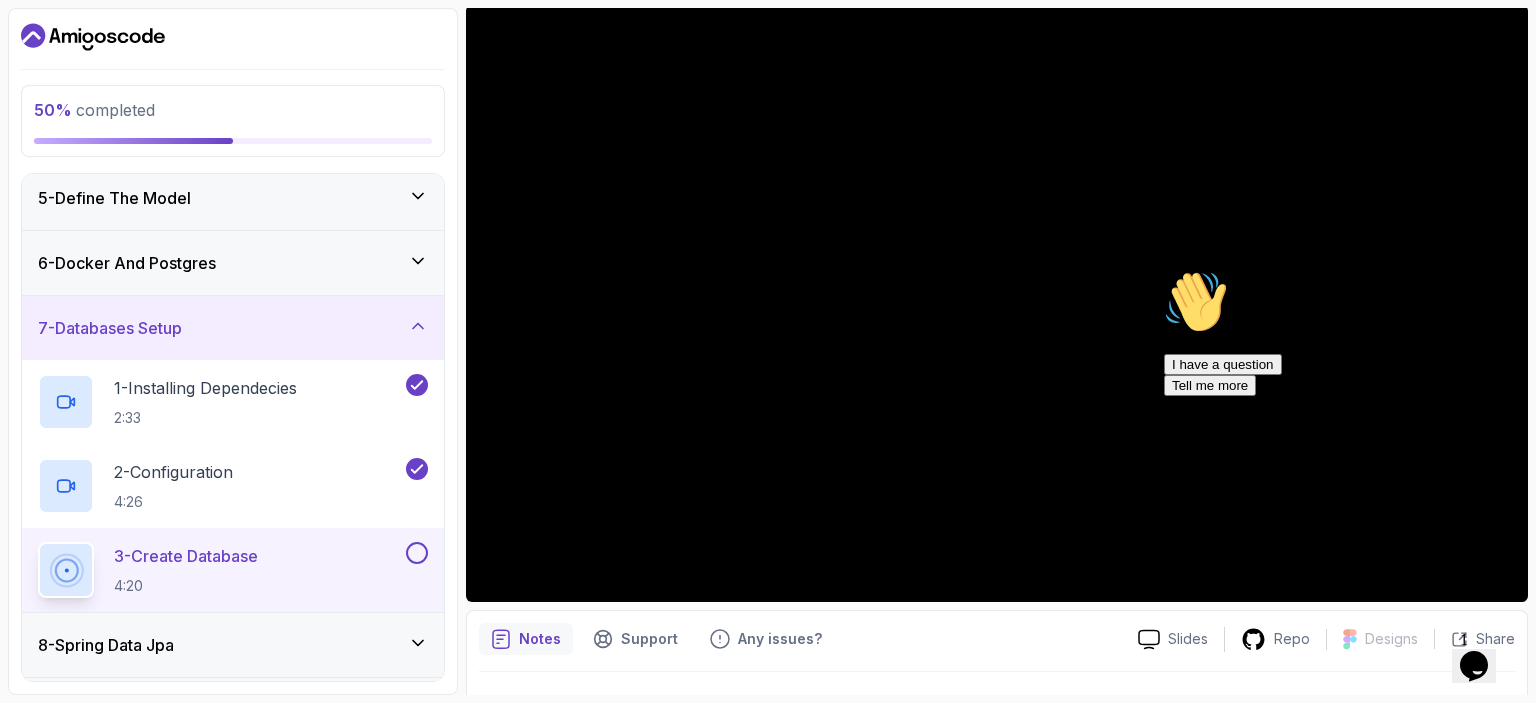 click at bounding box center (997, 303) 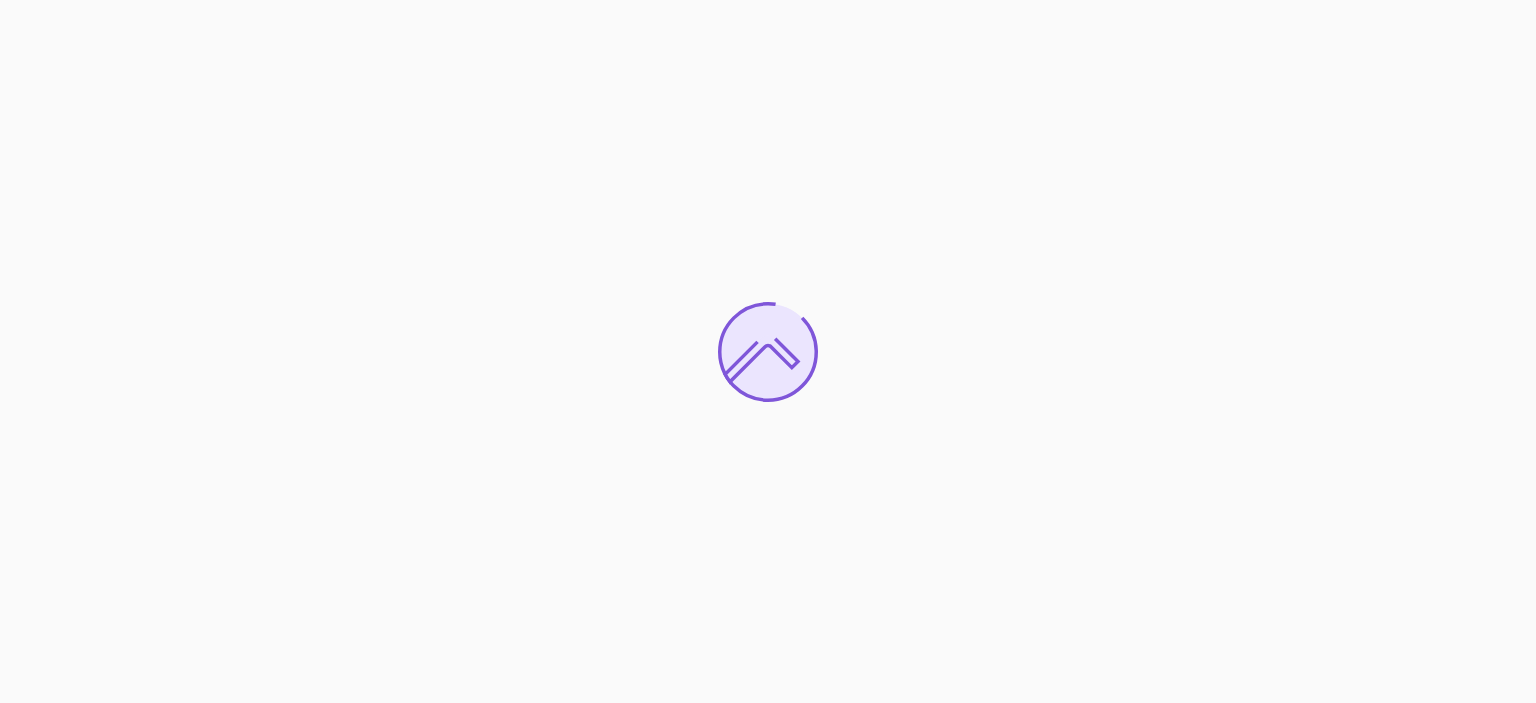 scroll, scrollTop: 0, scrollLeft: 0, axis: both 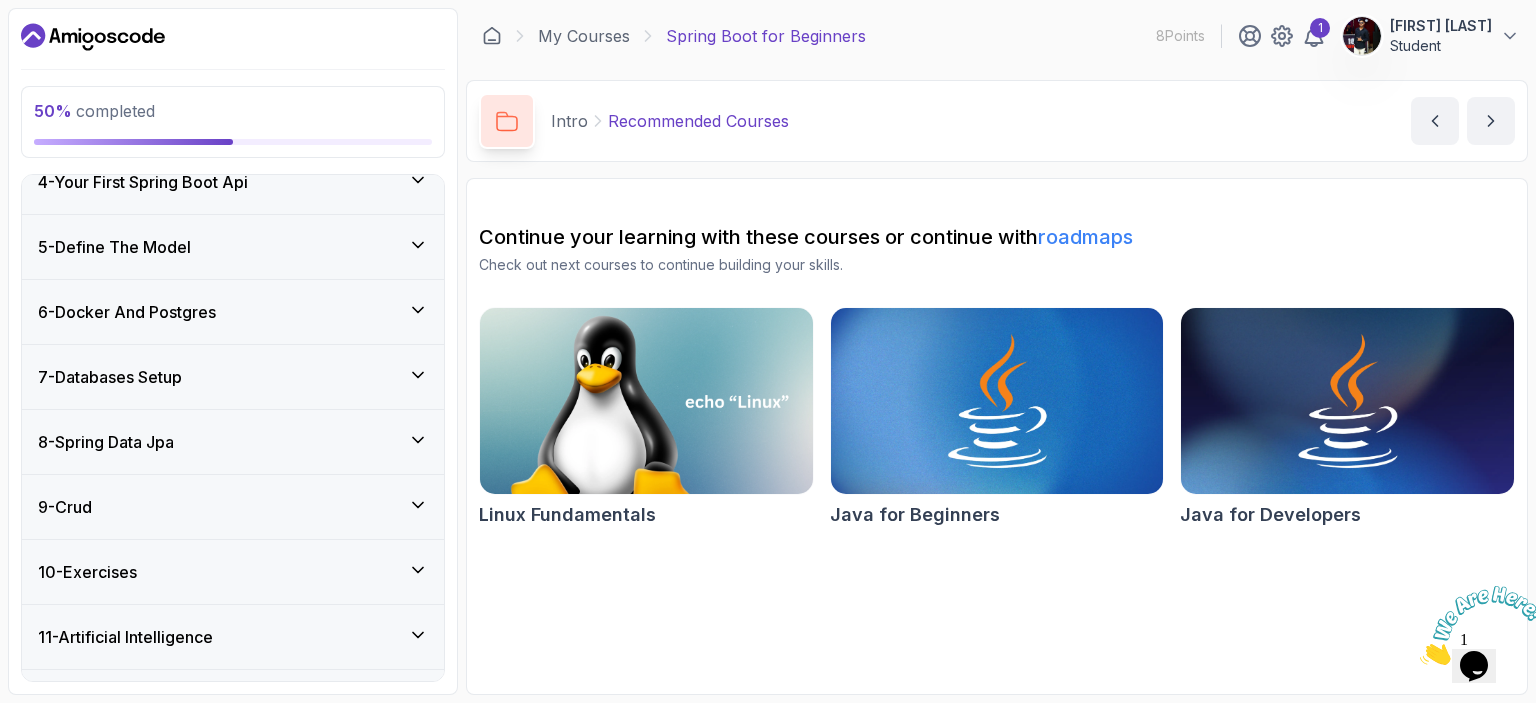 click on "6  -  Docker And Postgres" at bounding box center (127, 312) 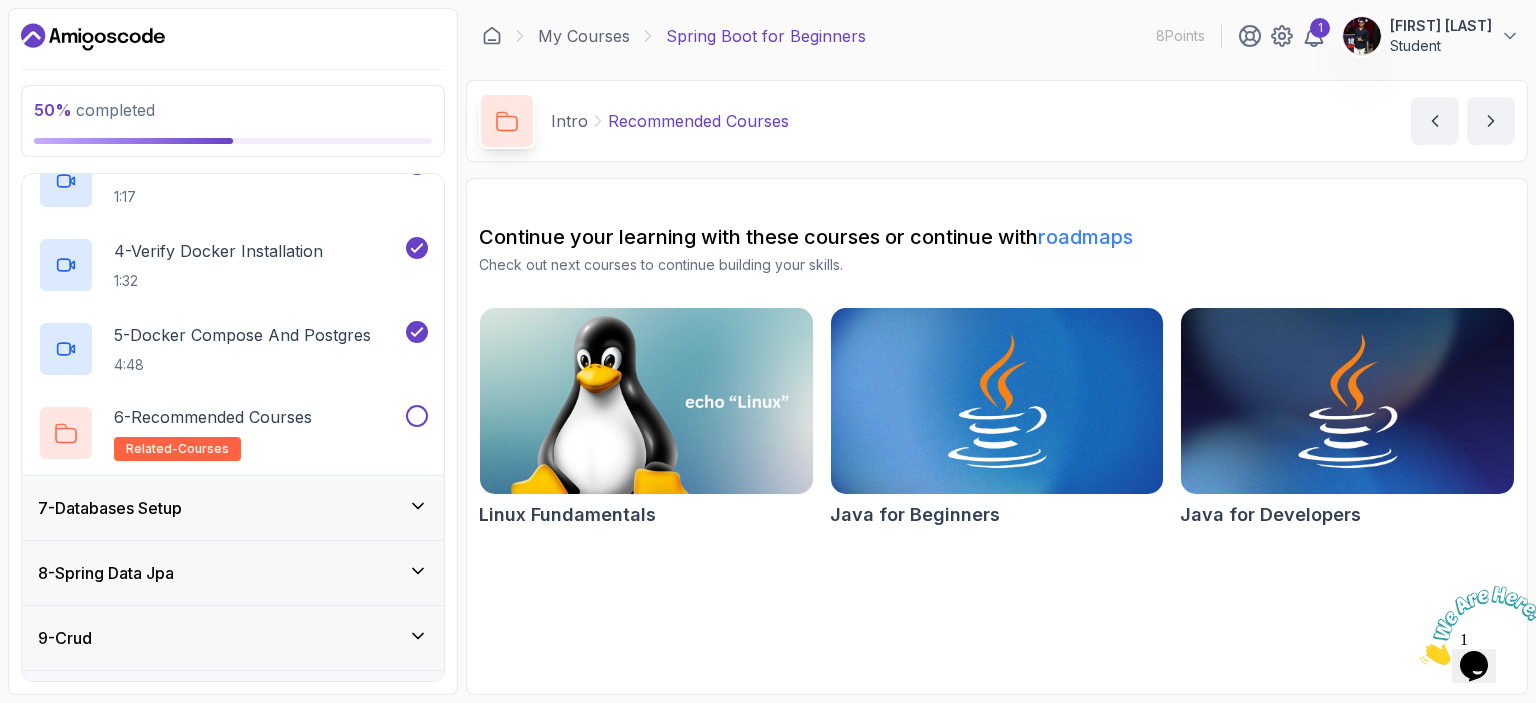 scroll, scrollTop: 594, scrollLeft: 0, axis: vertical 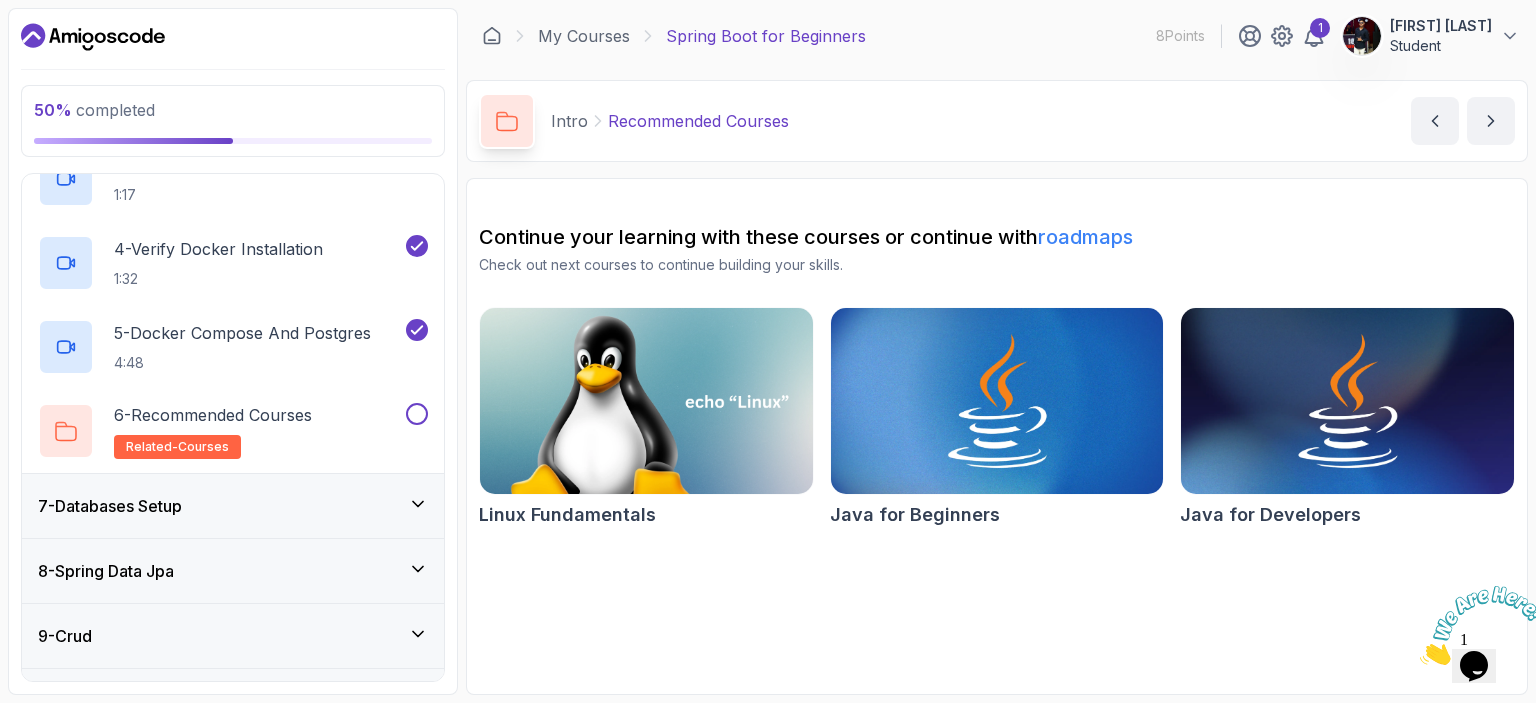 click on "7  -  Databases Setup" at bounding box center (110, 506) 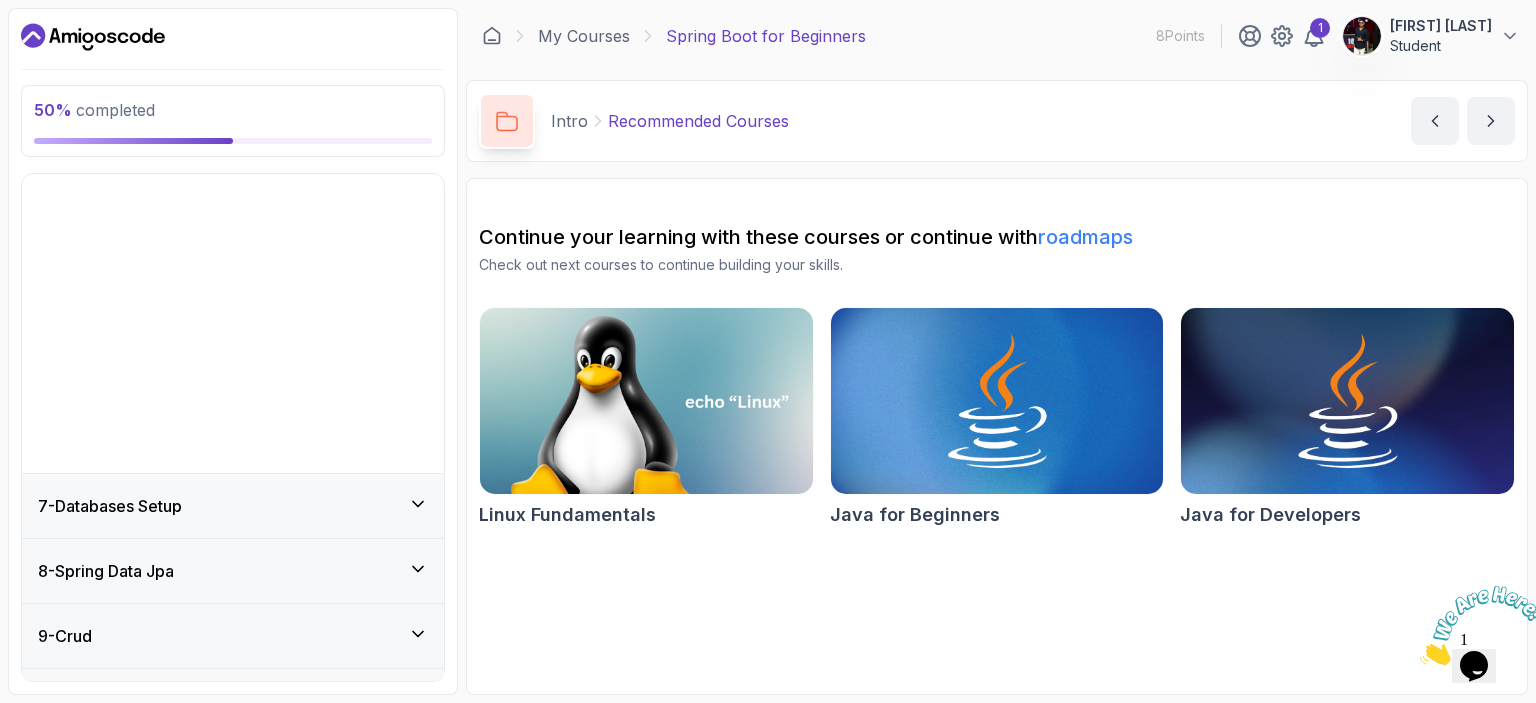 scroll, scrollTop: 268, scrollLeft: 0, axis: vertical 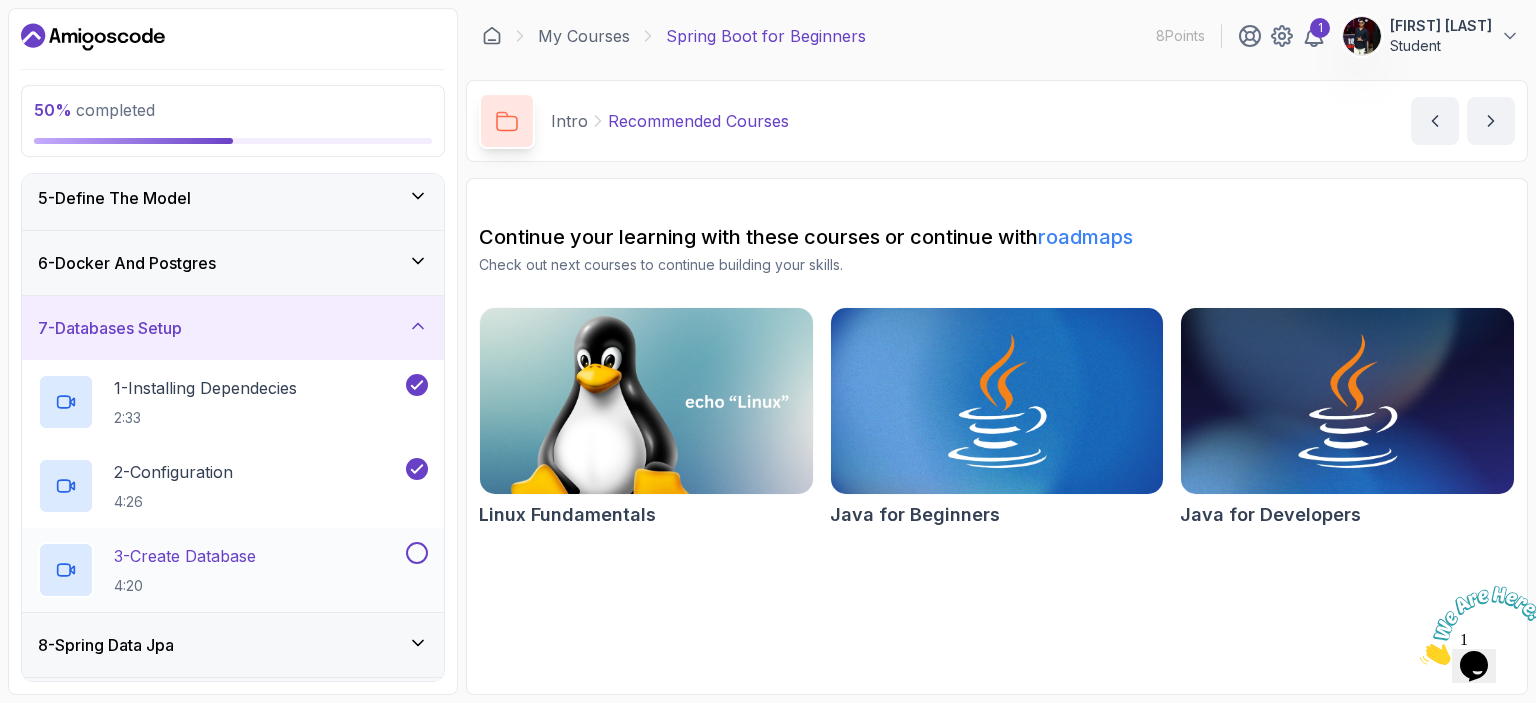 click on "3  -  Create Database" at bounding box center (185, 556) 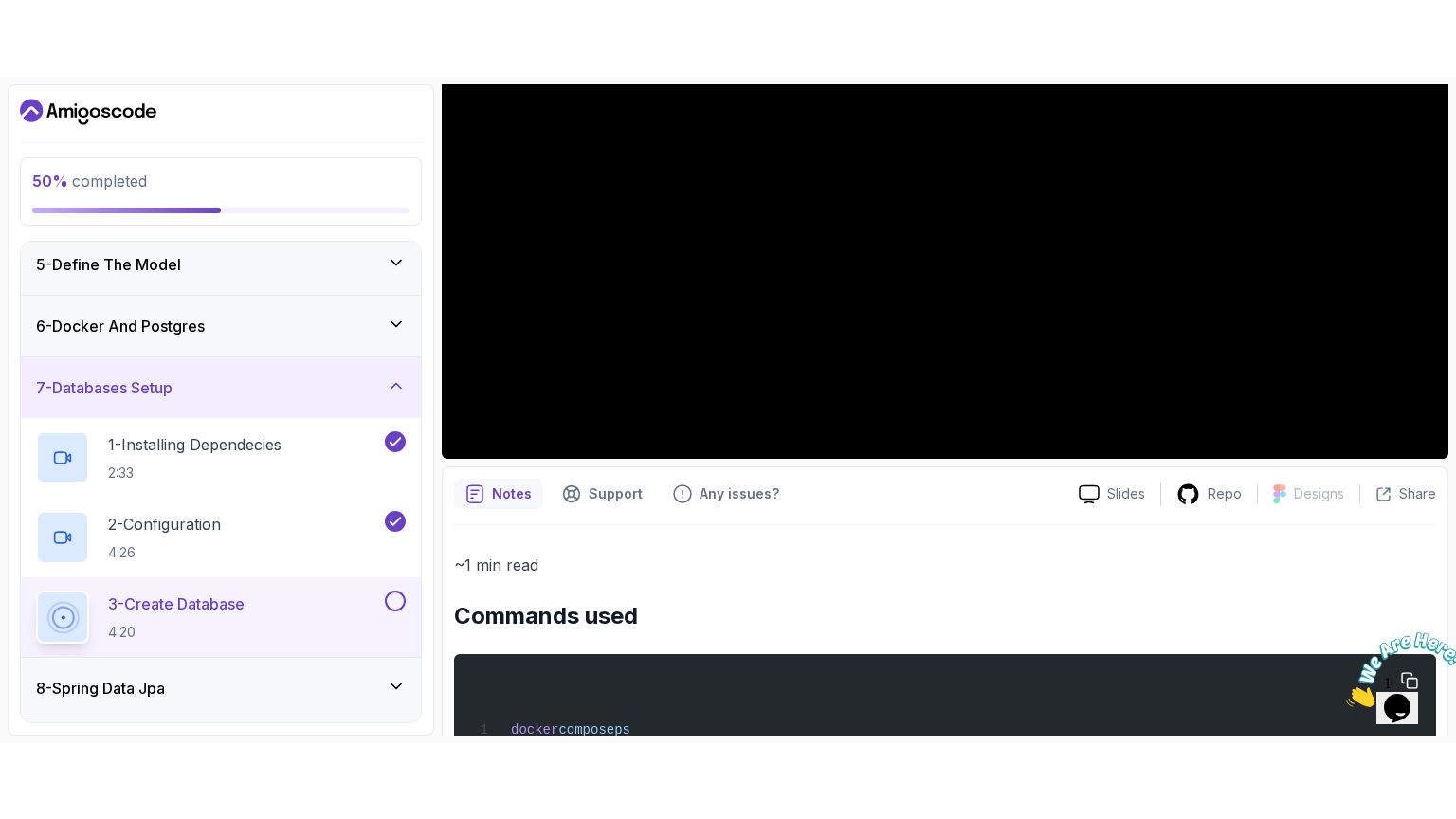scroll, scrollTop: 353, scrollLeft: 0, axis: vertical 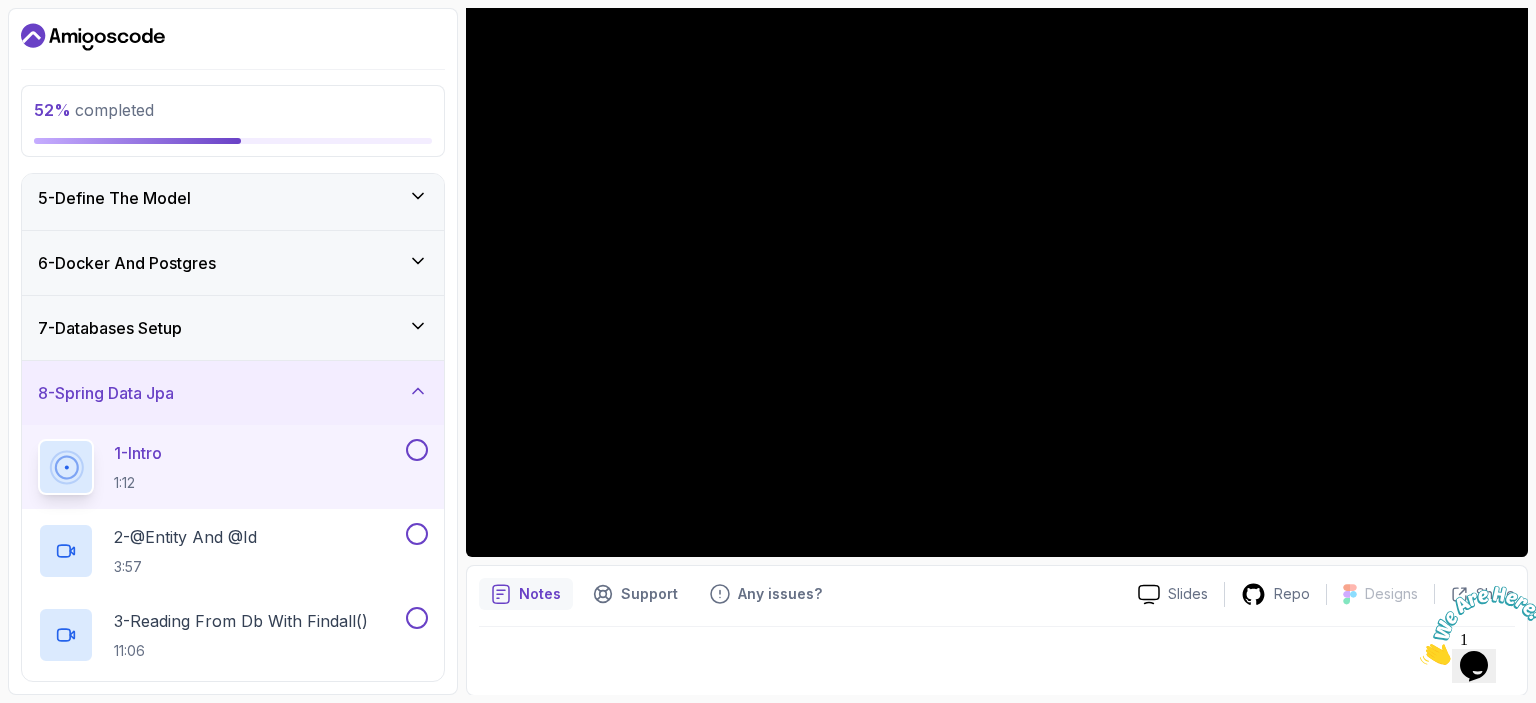 click on "7  -  Databases Setup" at bounding box center [233, 328] 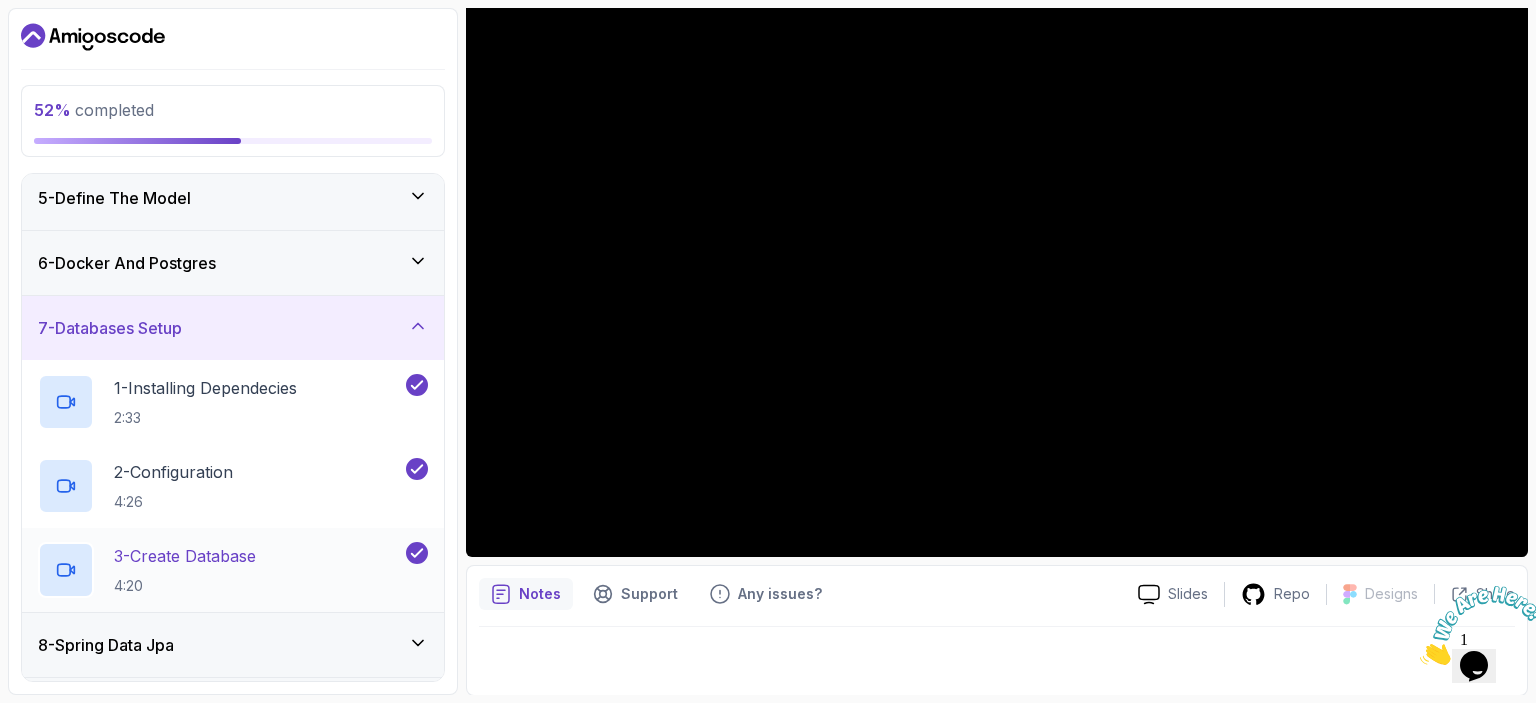 click on "3  -  Create Database" at bounding box center (185, 556) 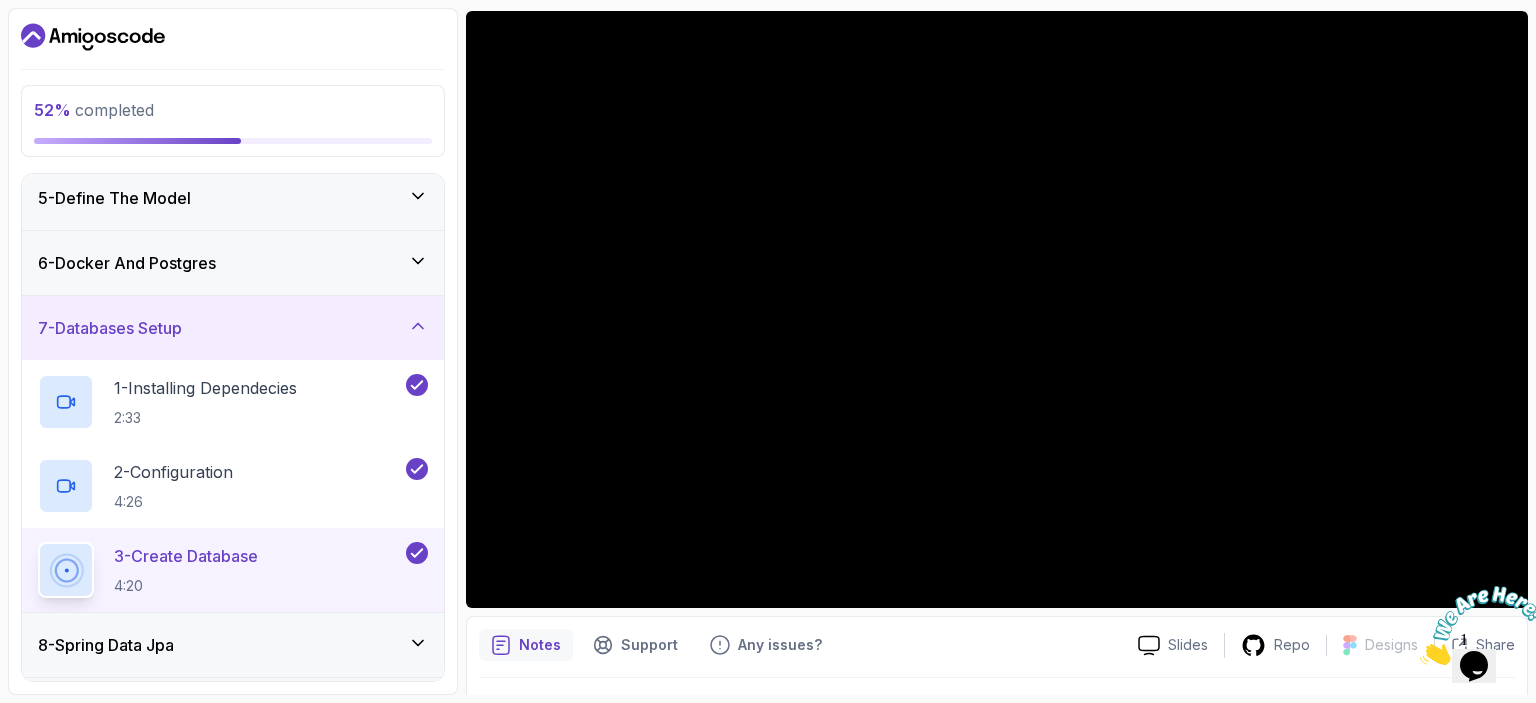 scroll, scrollTop: 118, scrollLeft: 0, axis: vertical 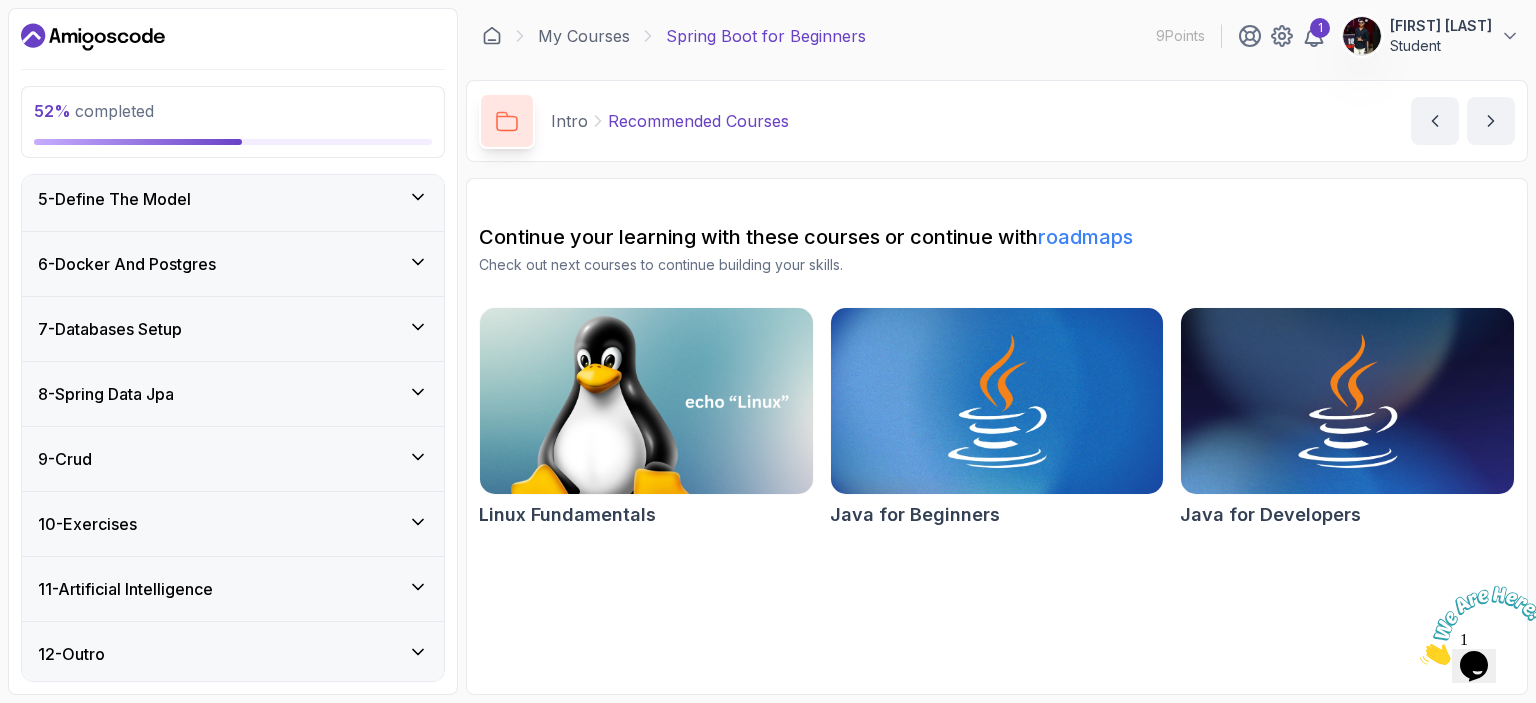 click on "7  -  Databases Setup" at bounding box center (233, 329) 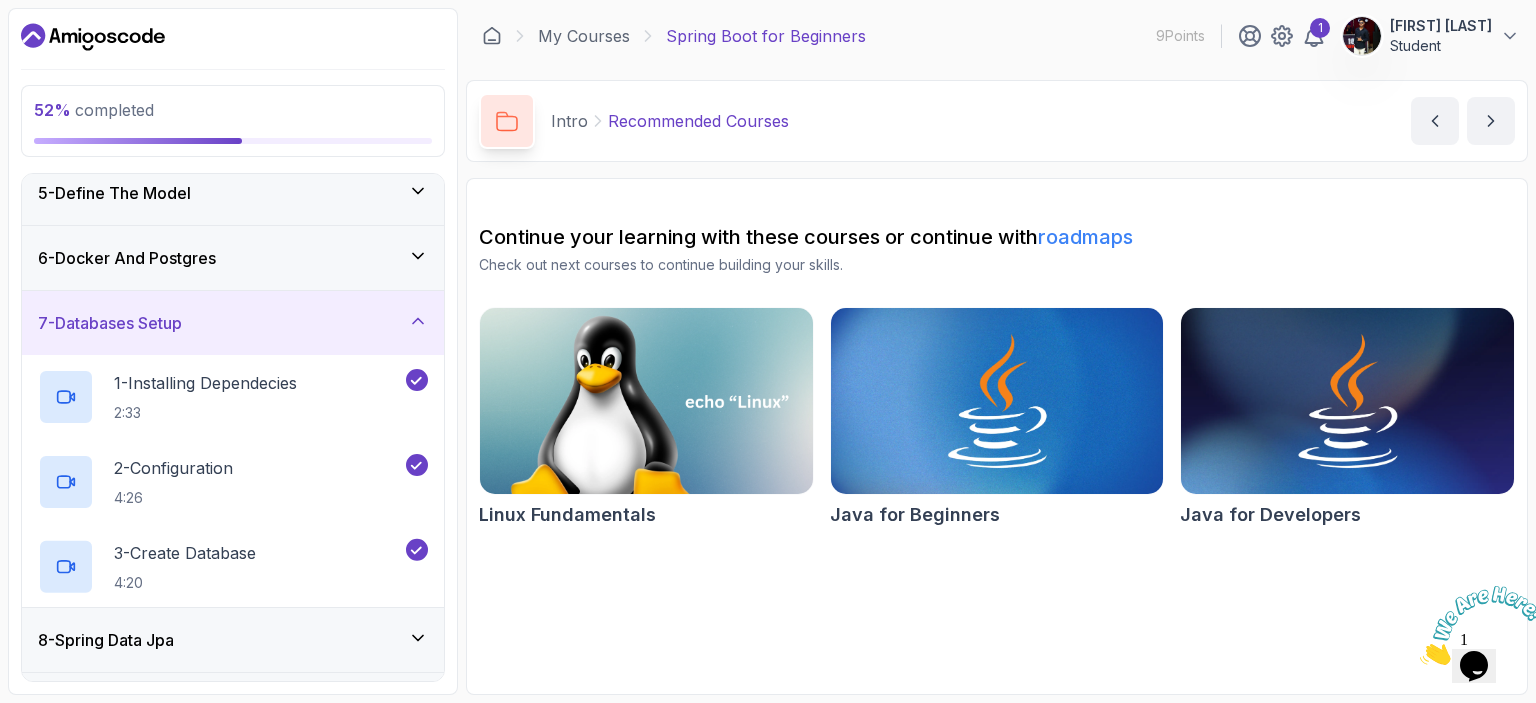 scroll, scrollTop: 268, scrollLeft: 0, axis: vertical 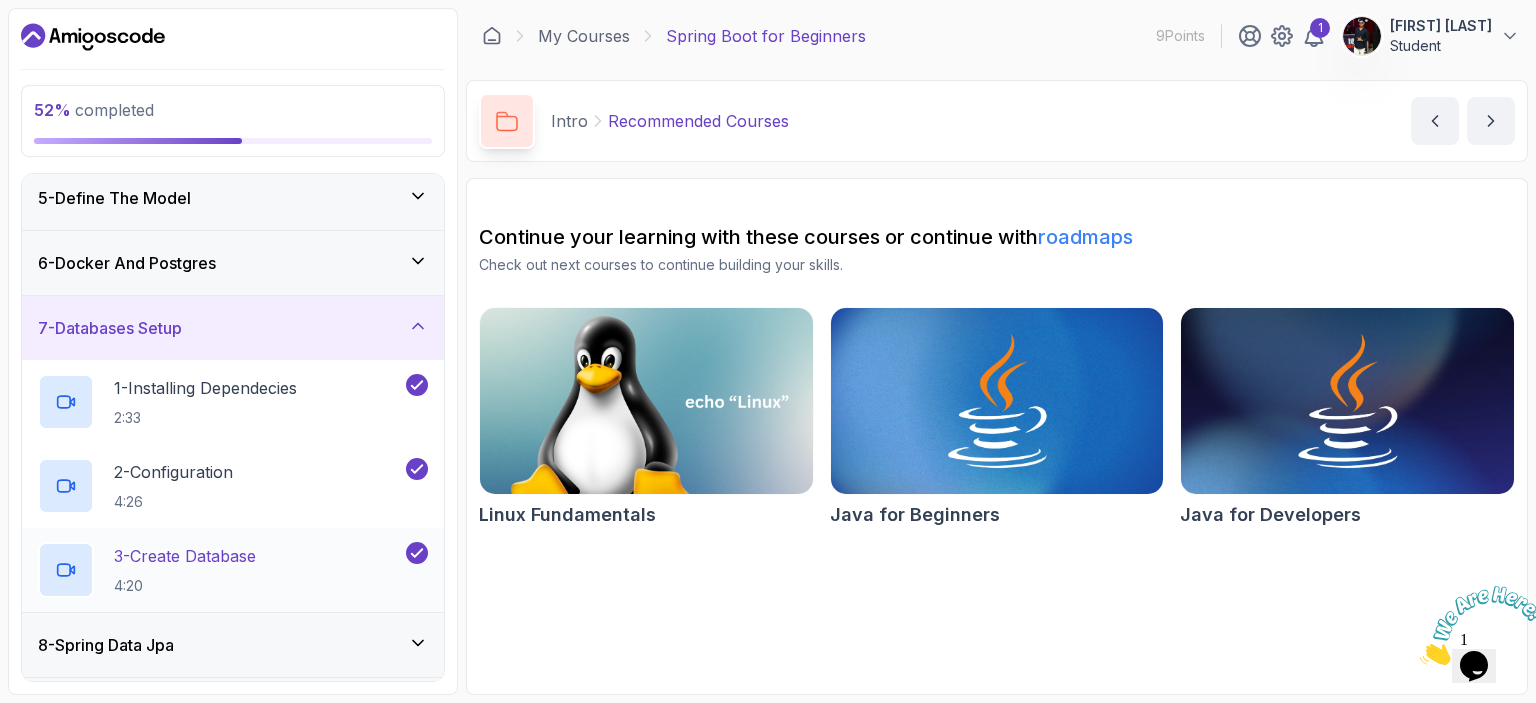 click on "3  -  Create Database" at bounding box center (185, 556) 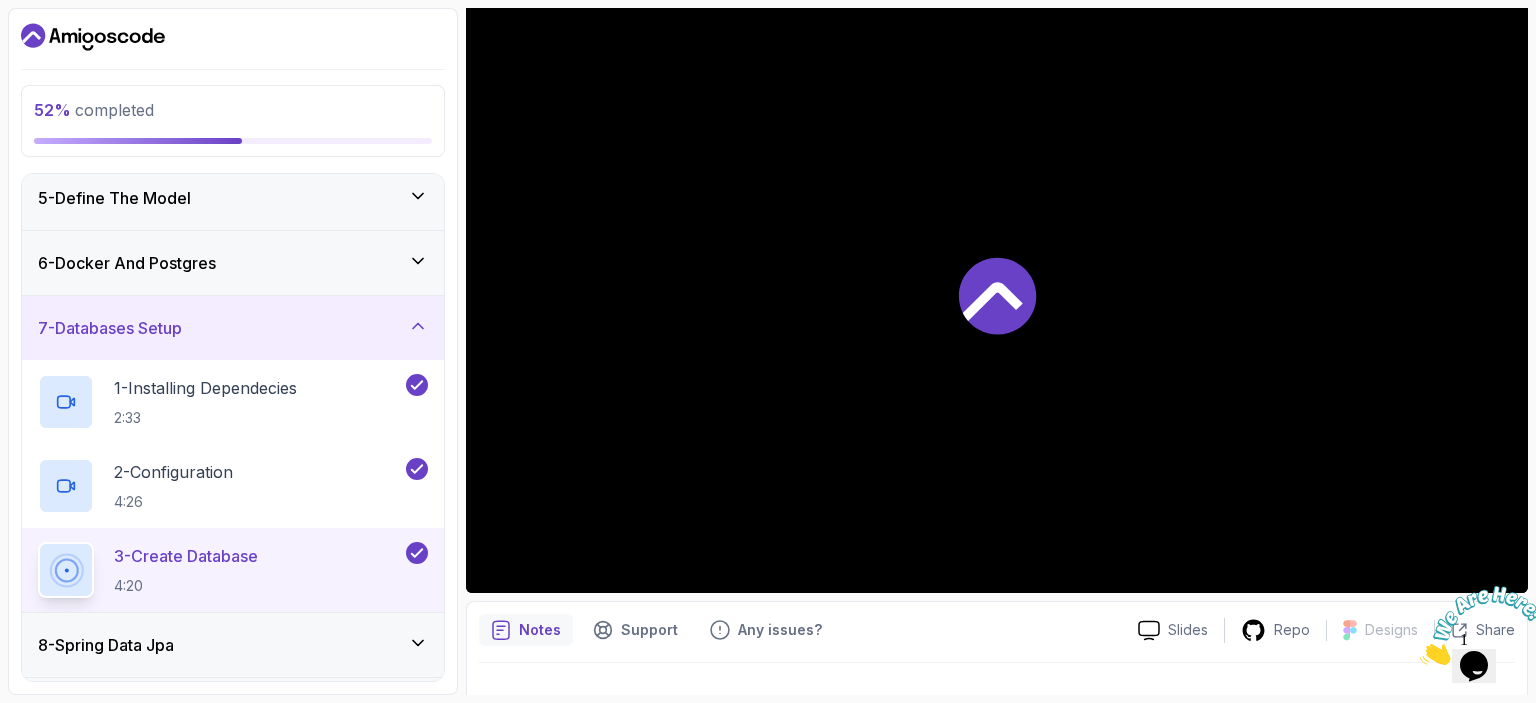 scroll, scrollTop: 183, scrollLeft: 0, axis: vertical 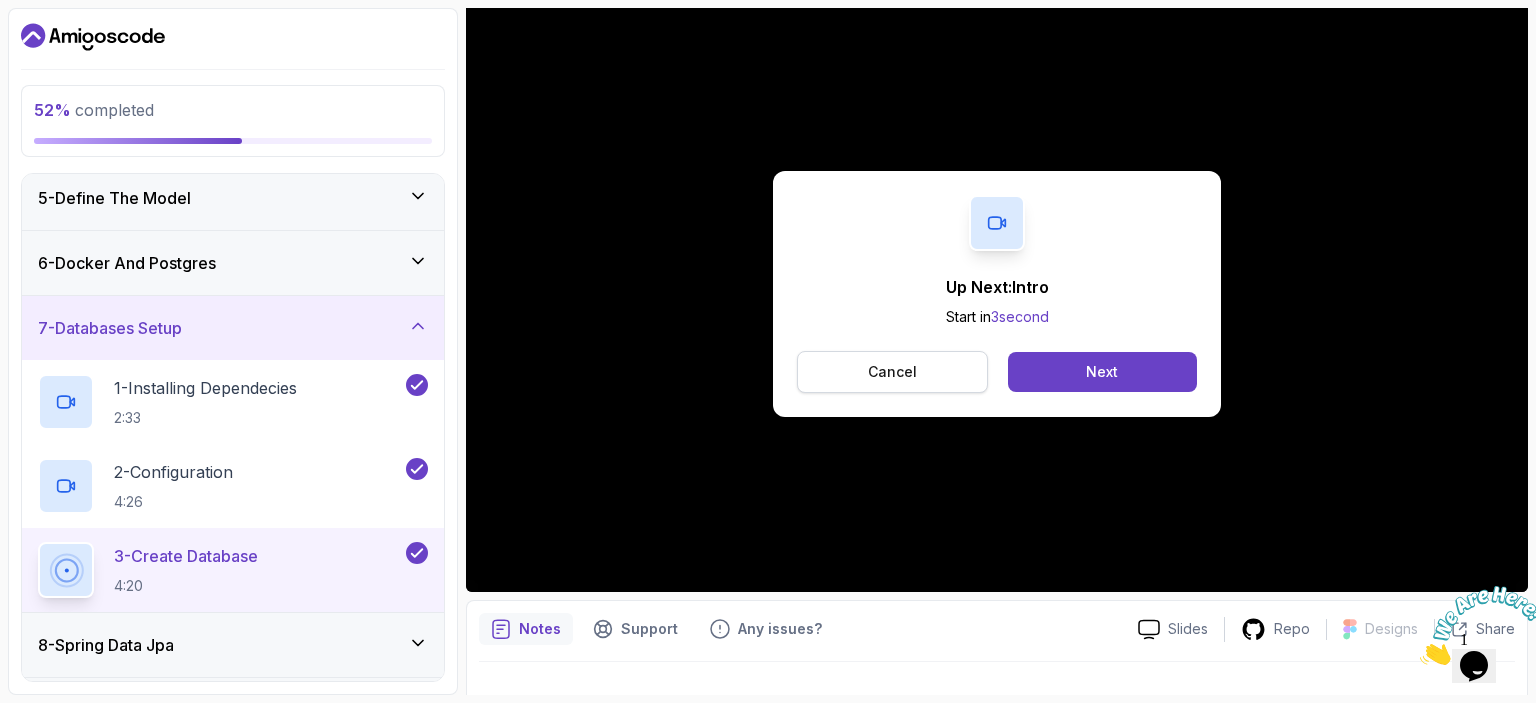 click on "Cancel" at bounding box center [892, 372] 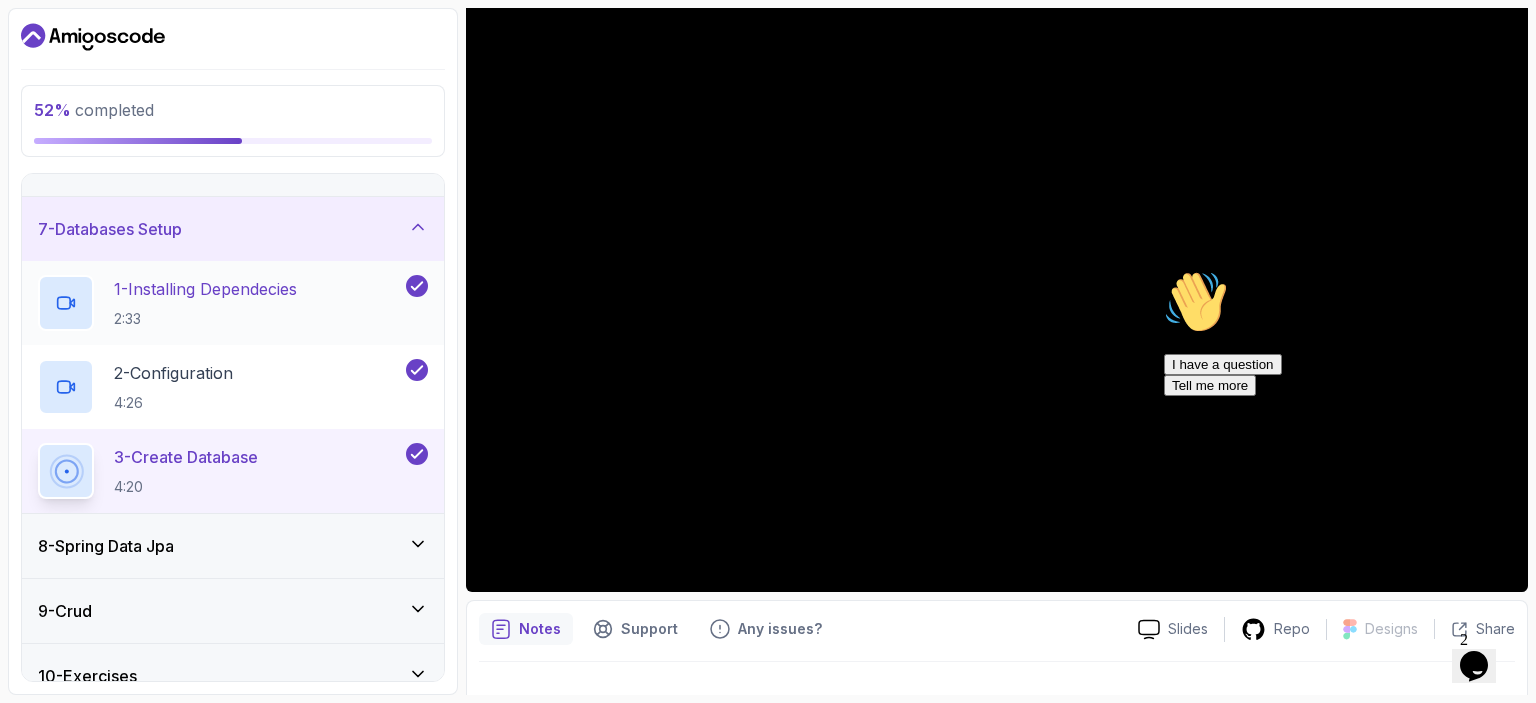 scroll, scrollTop: 520, scrollLeft: 0, axis: vertical 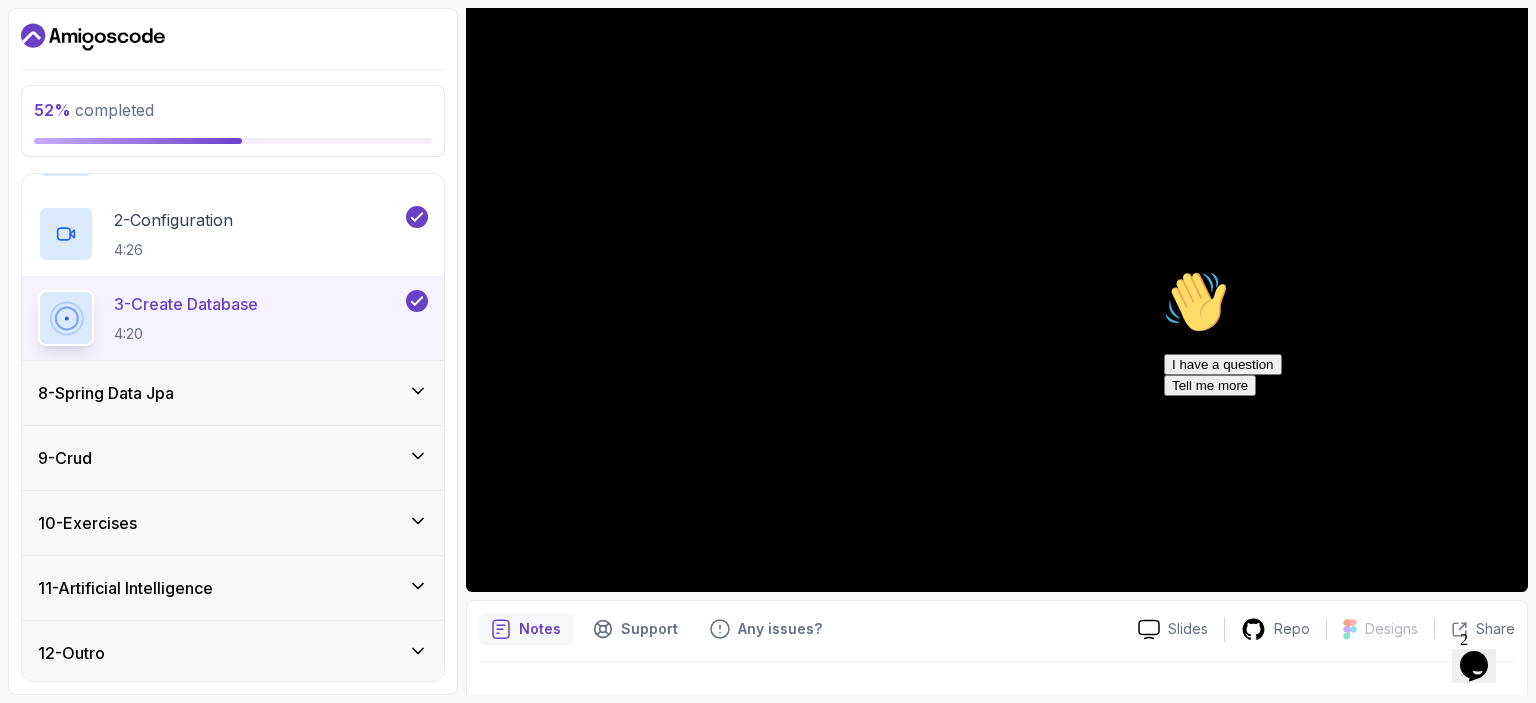 click on "8  -  Spring Data Jpa" at bounding box center [233, 393] 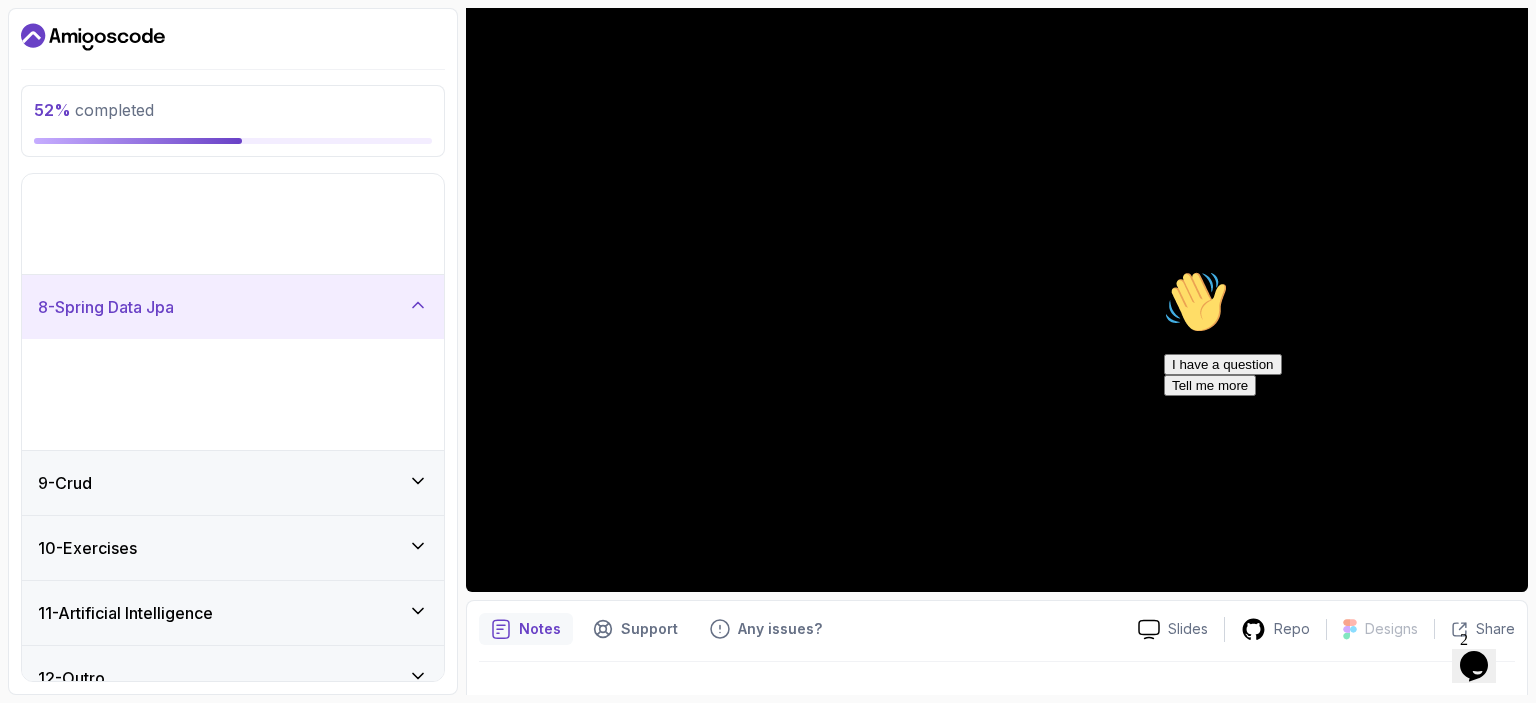 scroll, scrollTop: 268, scrollLeft: 0, axis: vertical 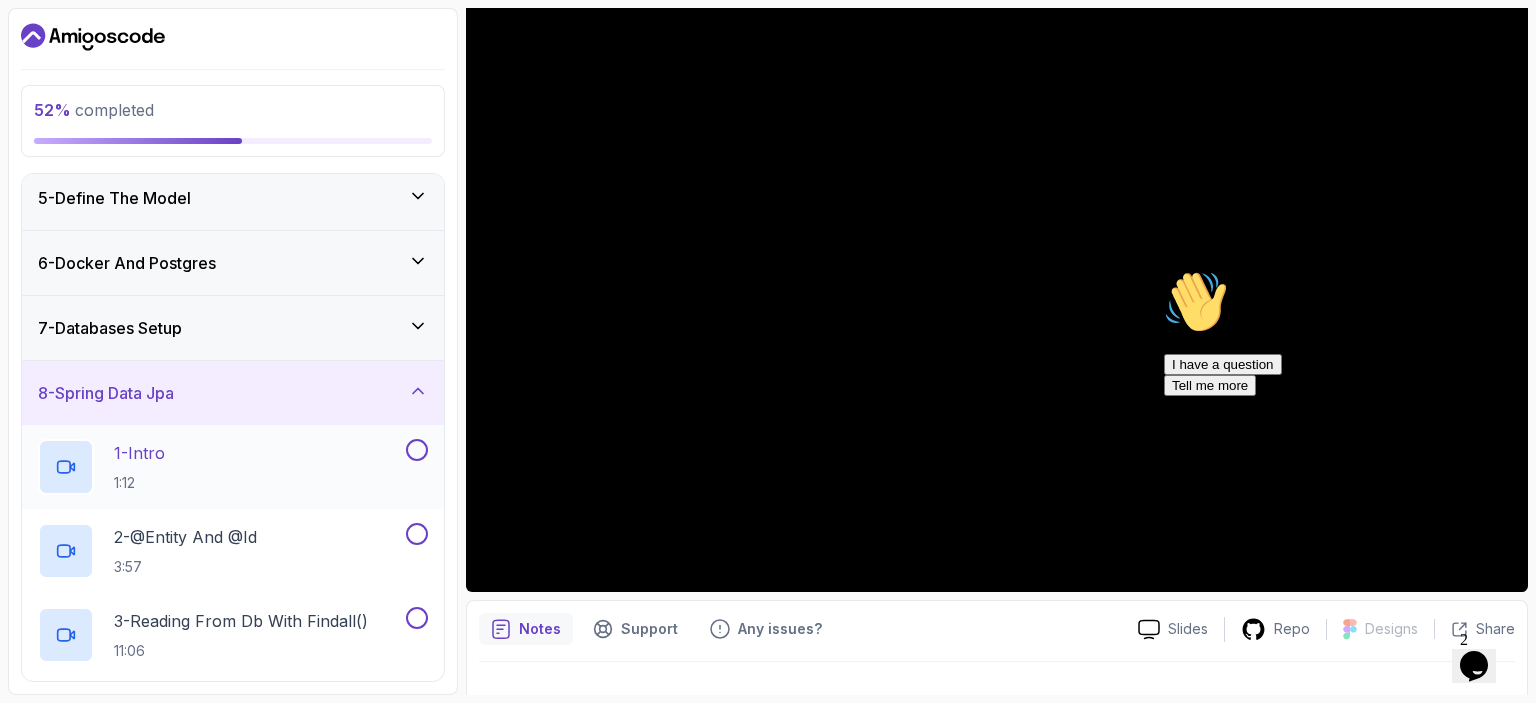 click on "1  -  Intro 1:12" at bounding box center [220, 467] 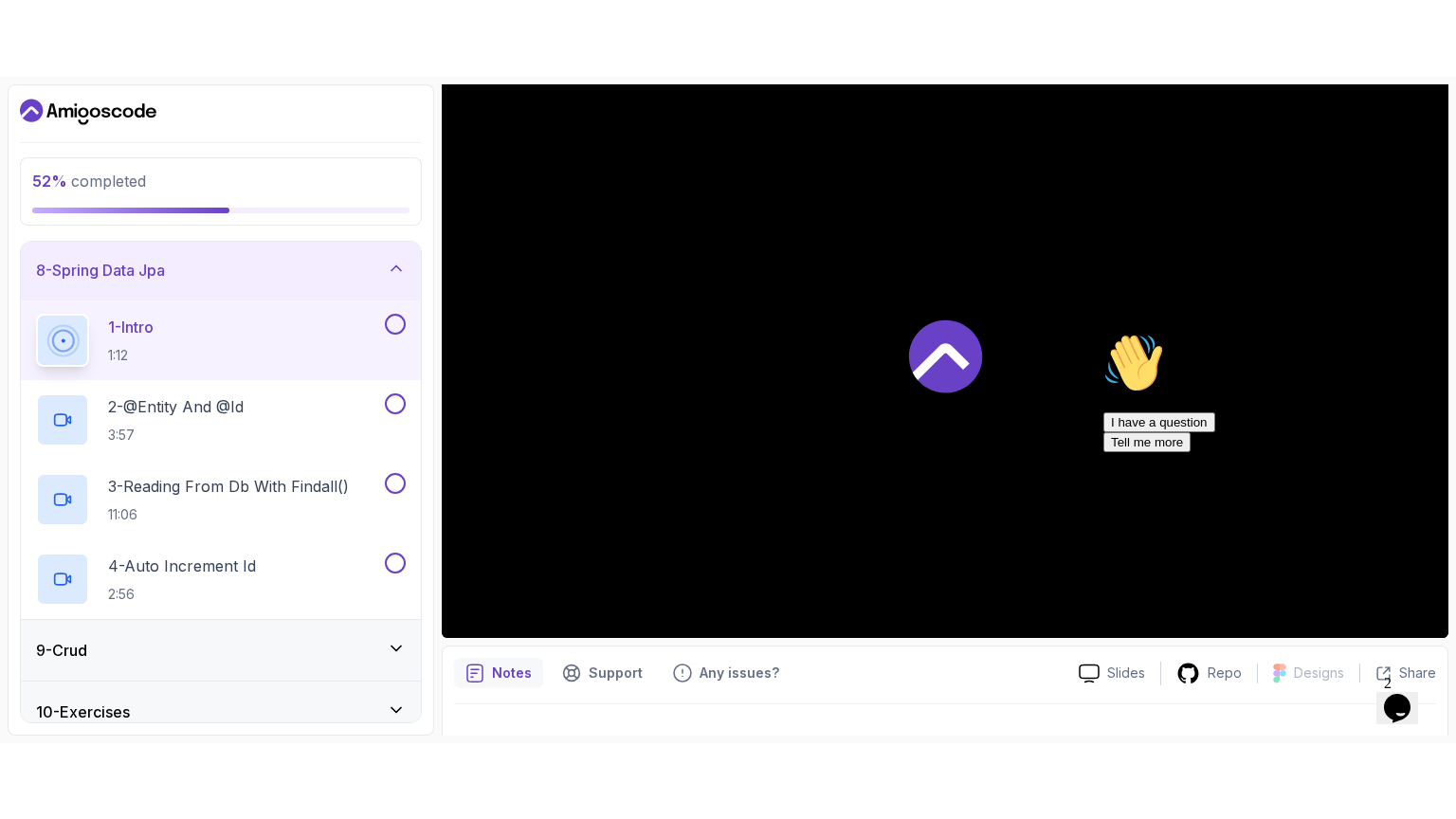 scroll, scrollTop: 573, scrollLeft: 0, axis: vertical 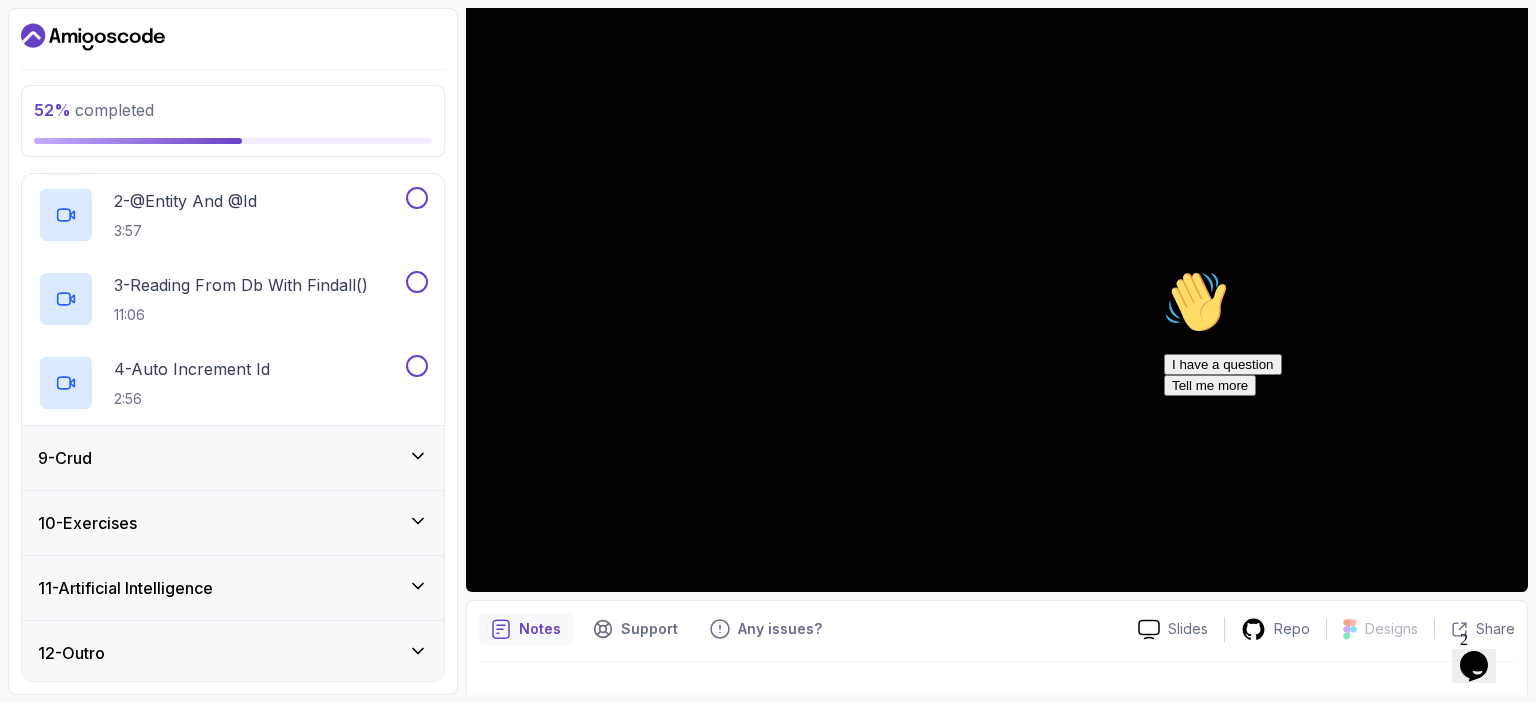 click at bounding box center (1164, 270) 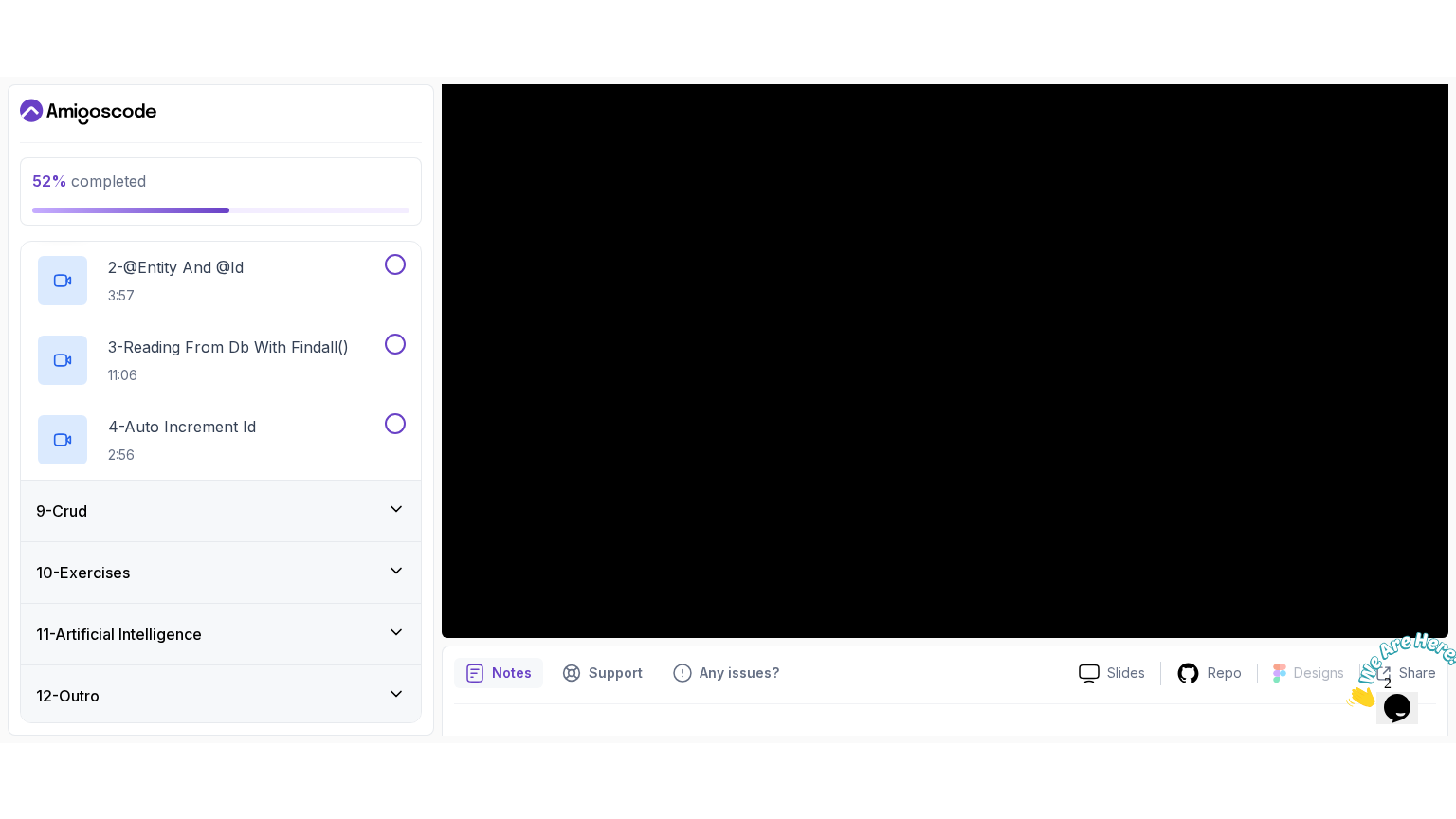 scroll, scrollTop: 421, scrollLeft: 0, axis: vertical 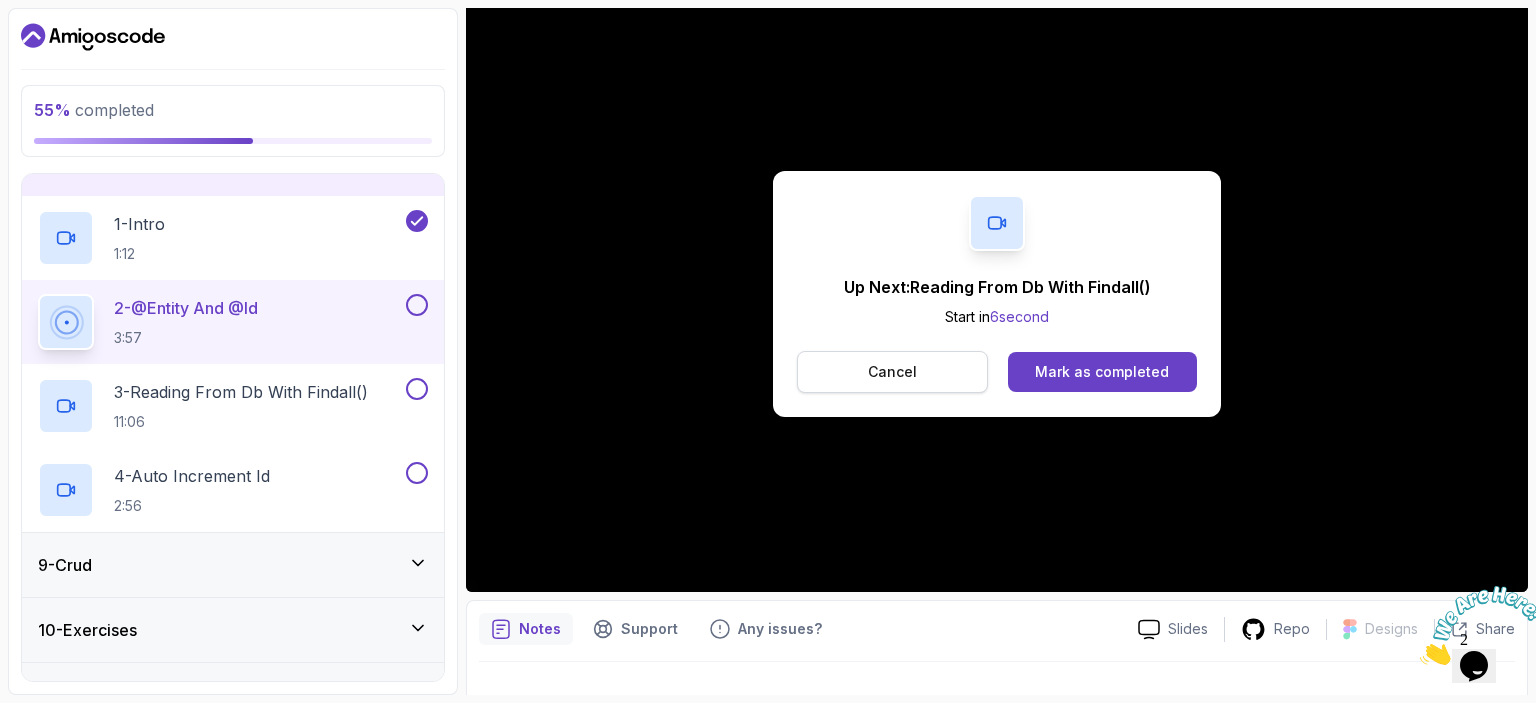 click on "Cancel" at bounding box center [892, 372] 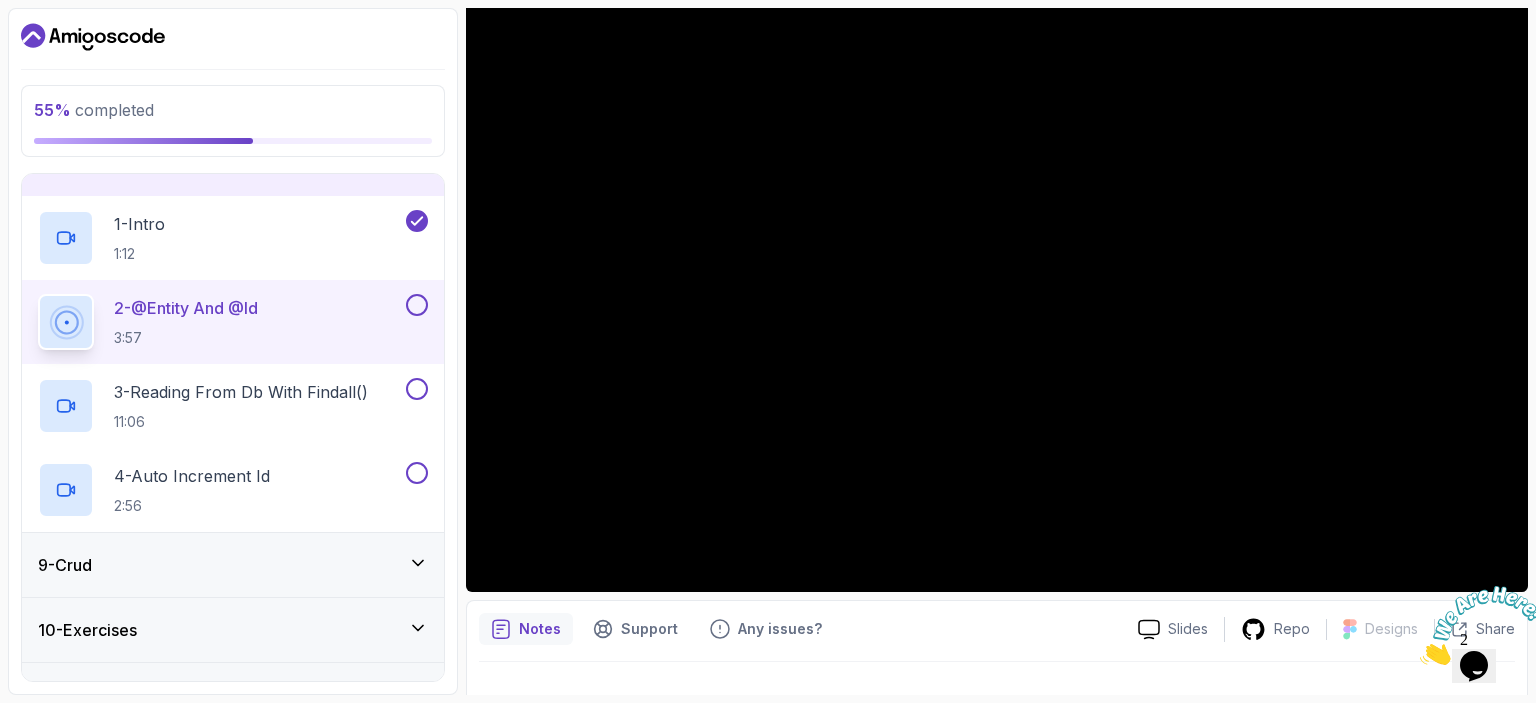 click 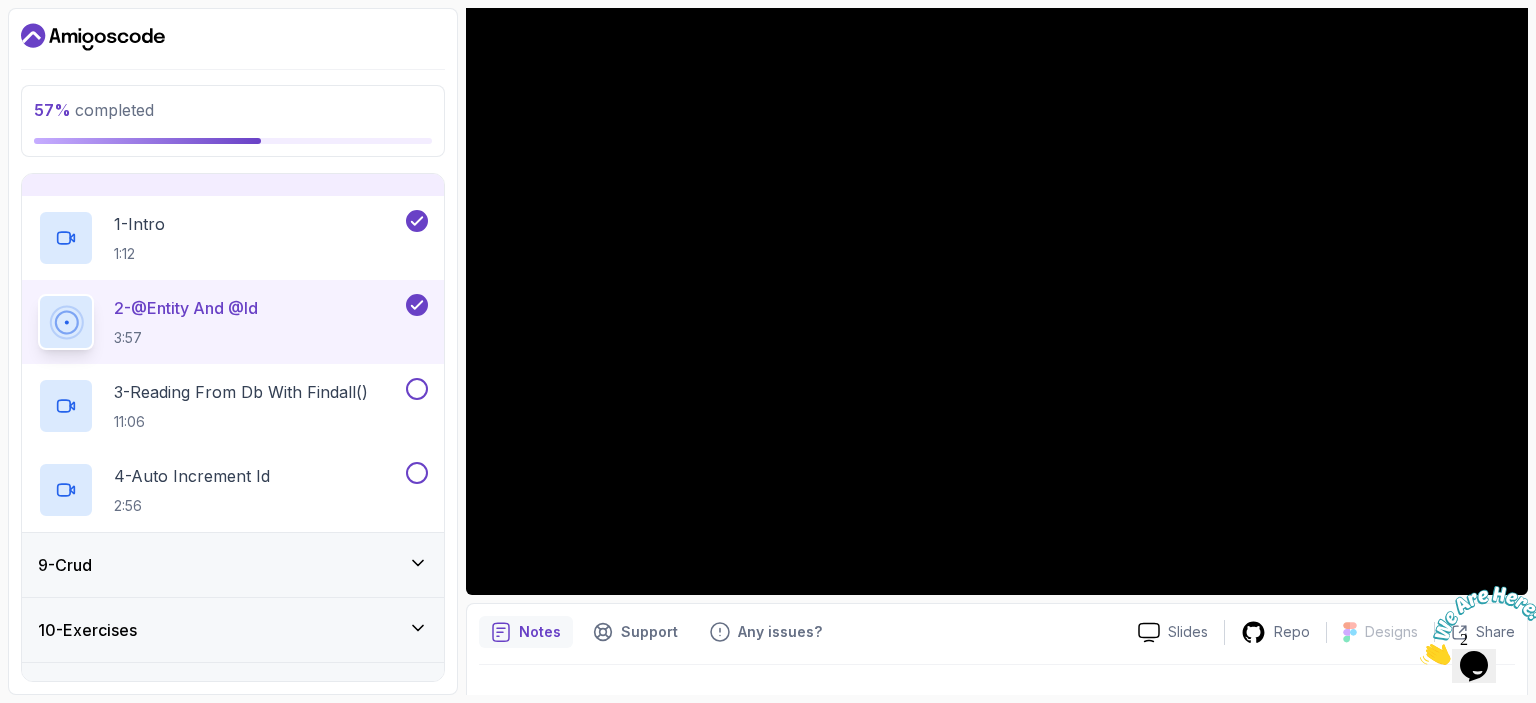 scroll, scrollTop: 169, scrollLeft: 0, axis: vertical 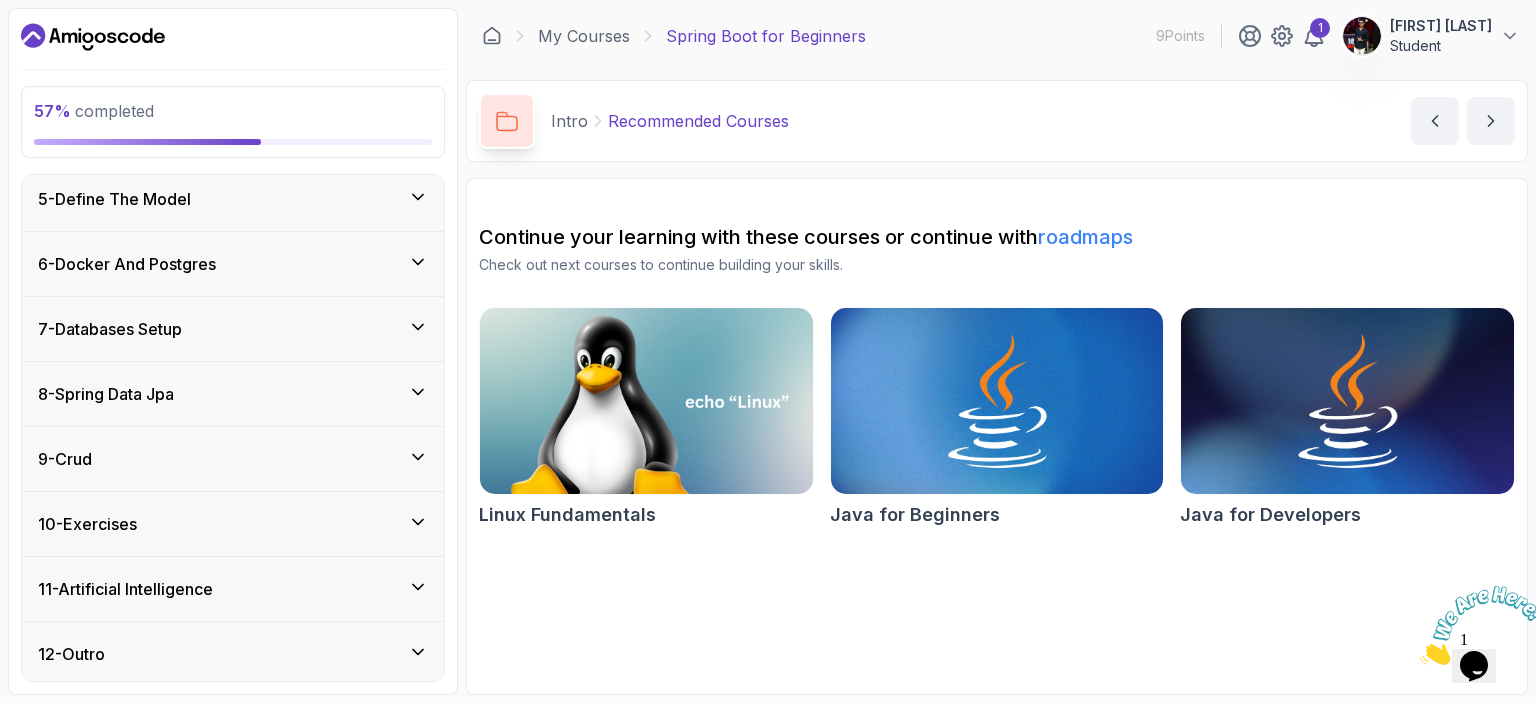 click on "8  -  Spring Data Jpa" at bounding box center (233, 394) 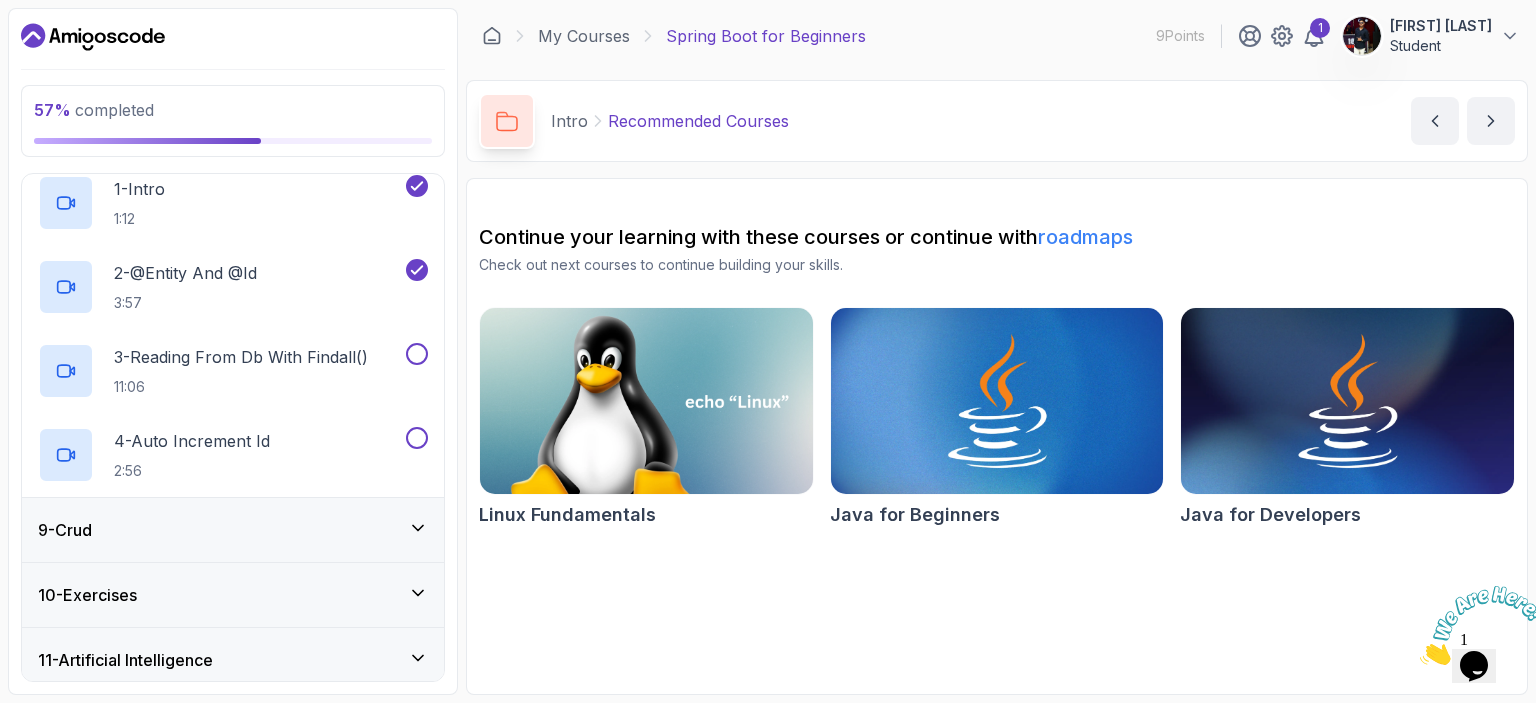 scroll, scrollTop: 540, scrollLeft: 0, axis: vertical 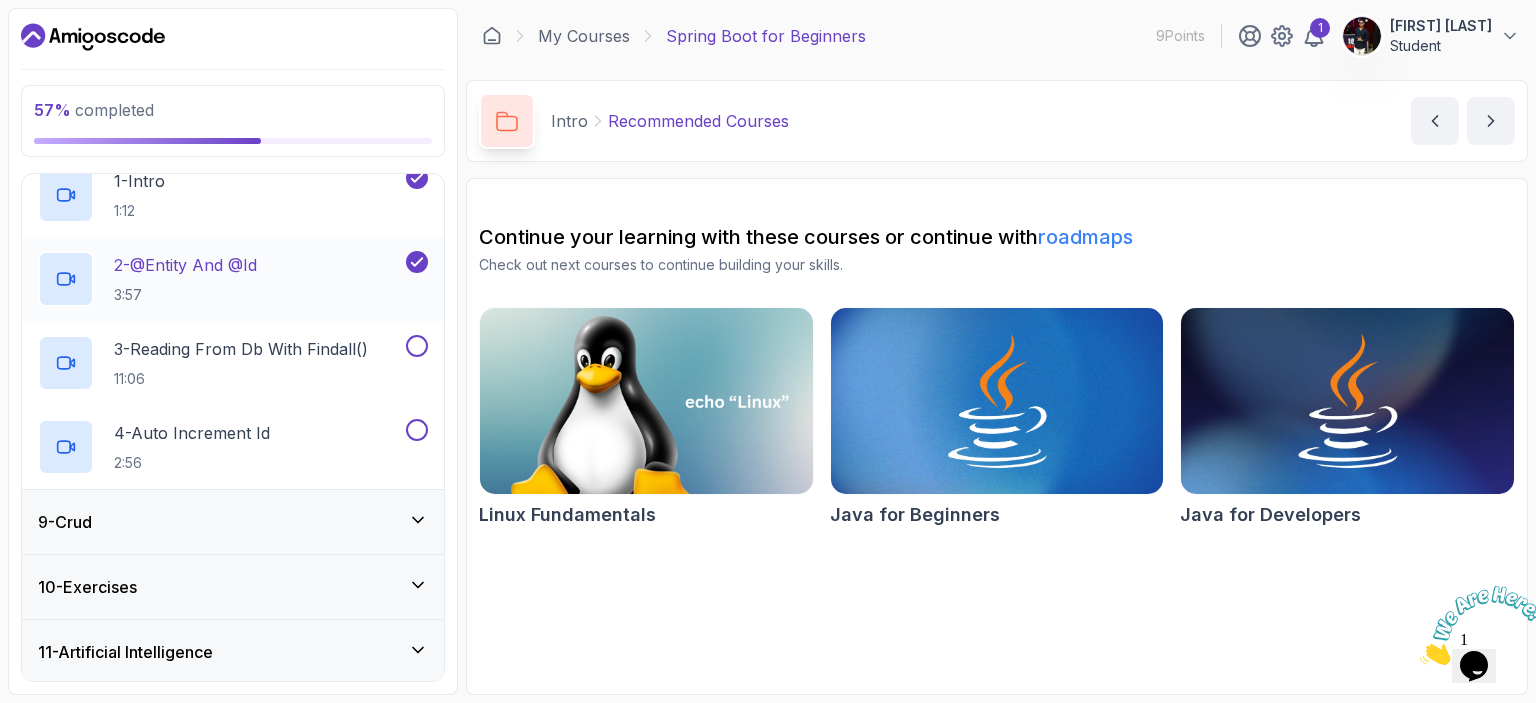 click on "2  -  @Entity And @Id" at bounding box center (185, 265) 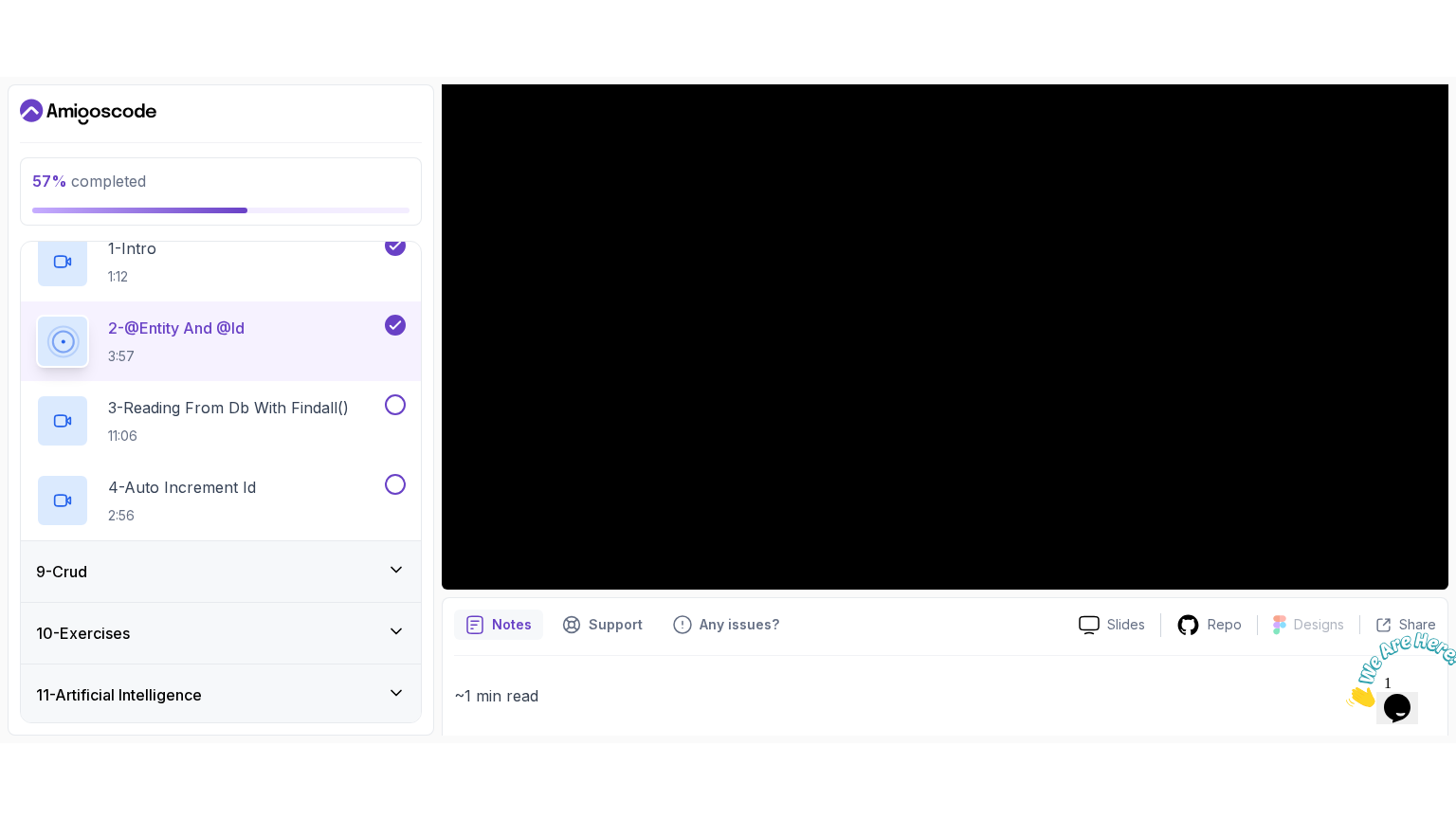 scroll, scrollTop: 234, scrollLeft: 0, axis: vertical 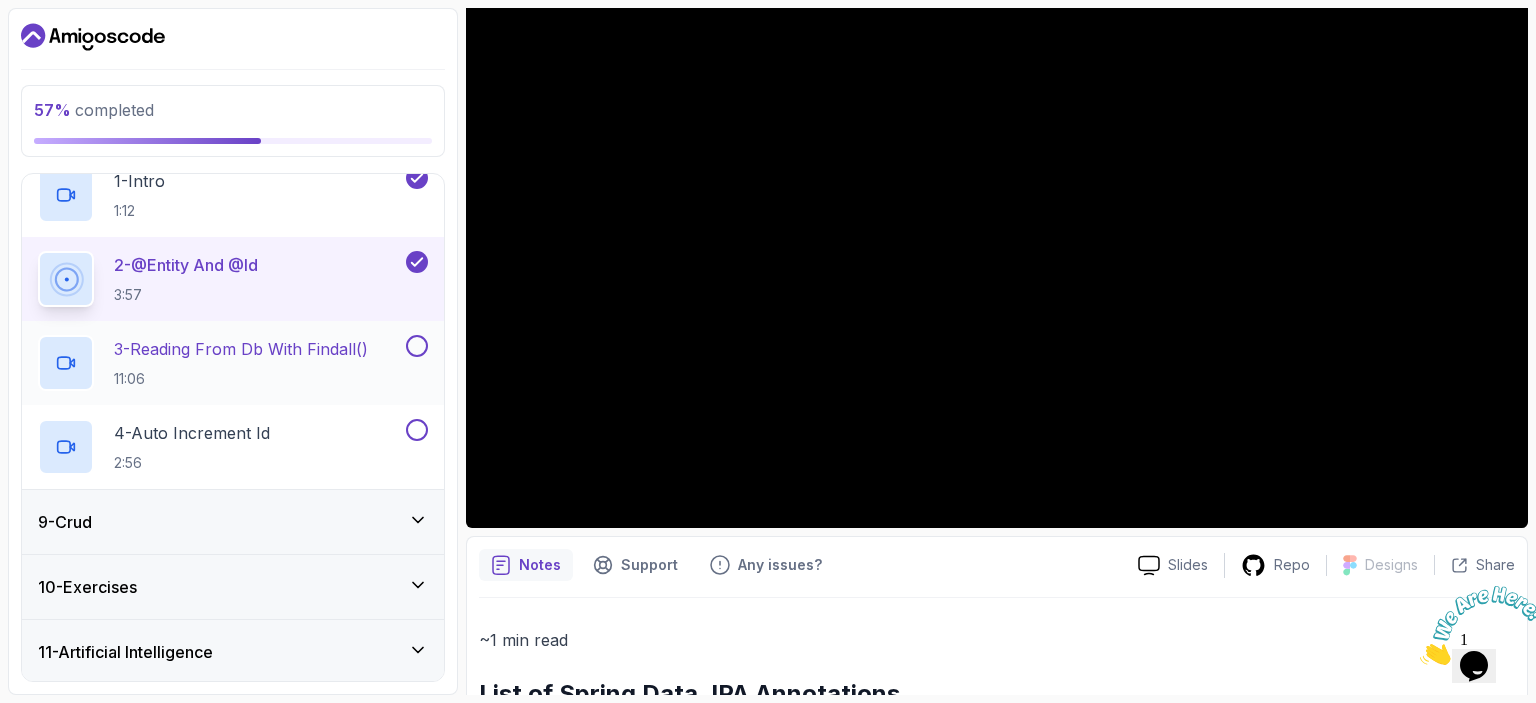 click on "3  -  Reading From Db With Findall()" at bounding box center [241, 349] 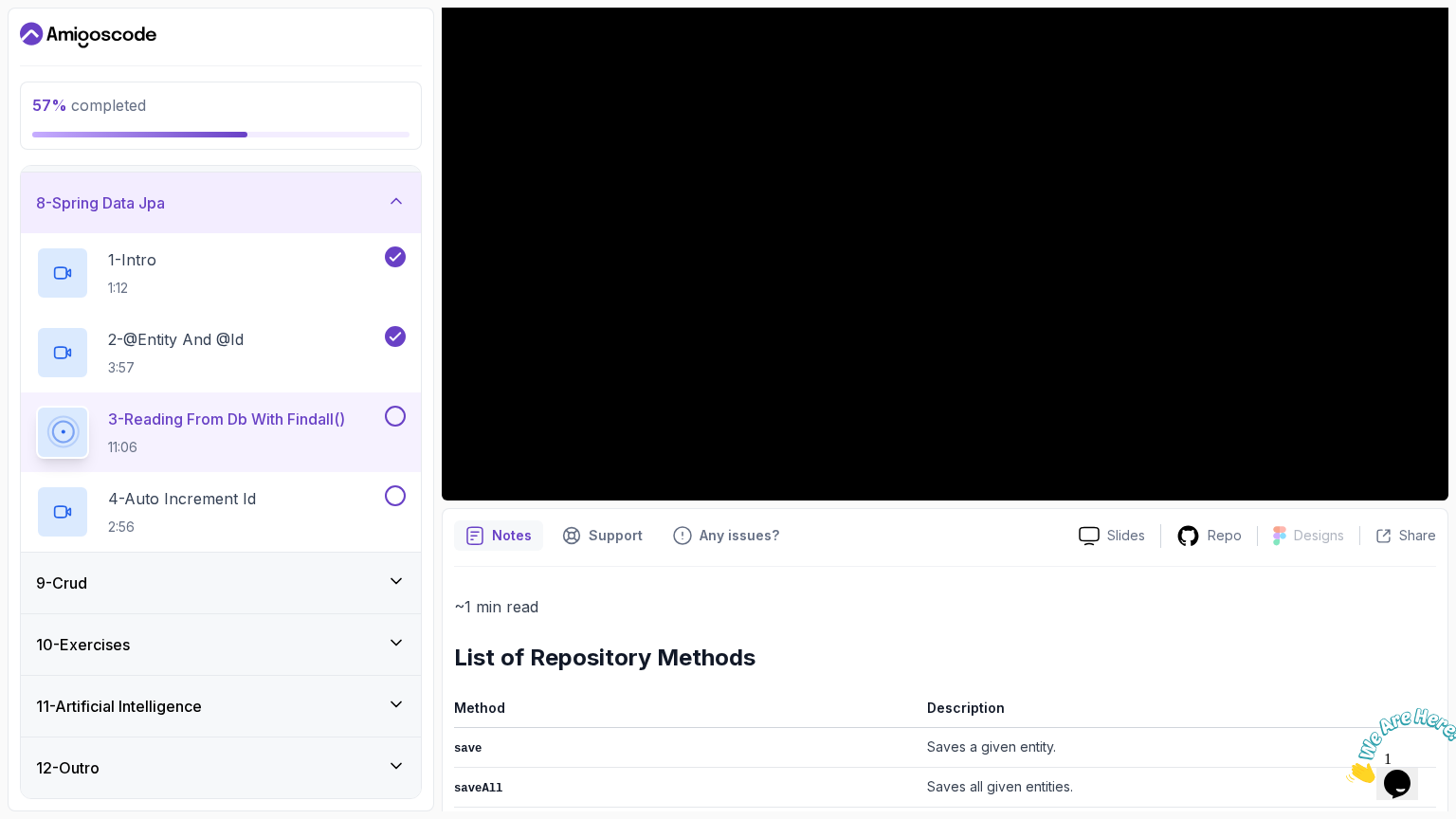 scroll, scrollTop: 421, scrollLeft: 0, axis: vertical 